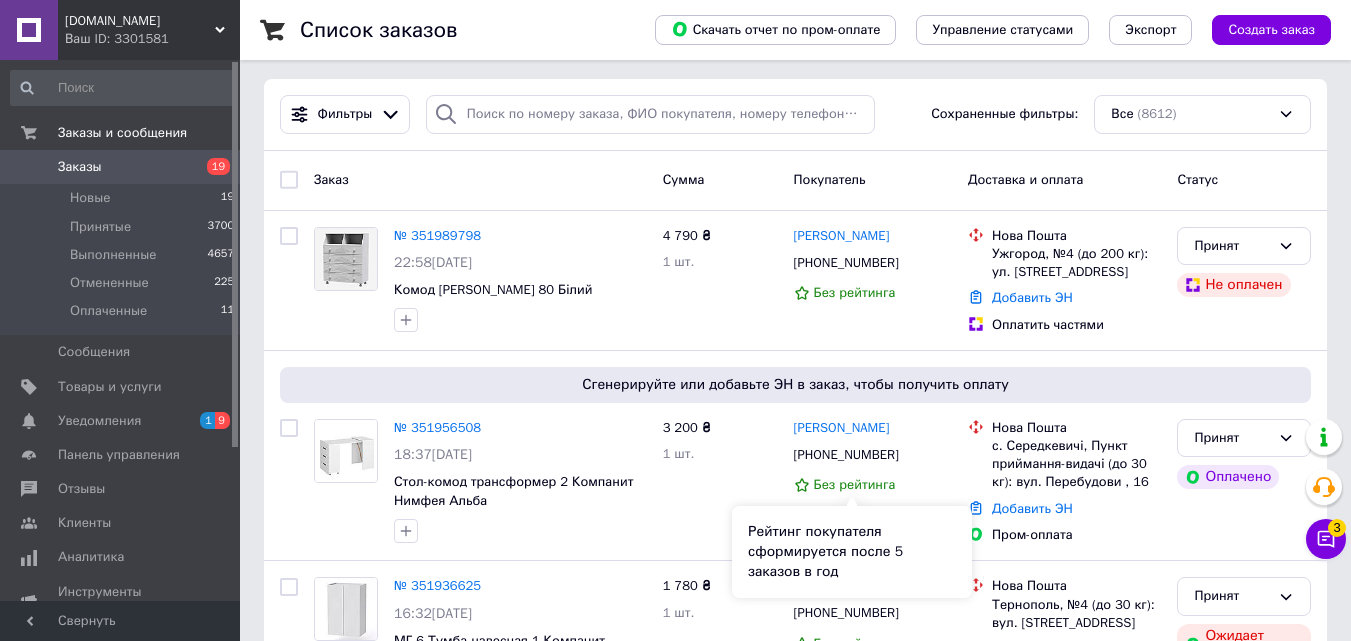 scroll, scrollTop: 0, scrollLeft: 0, axis: both 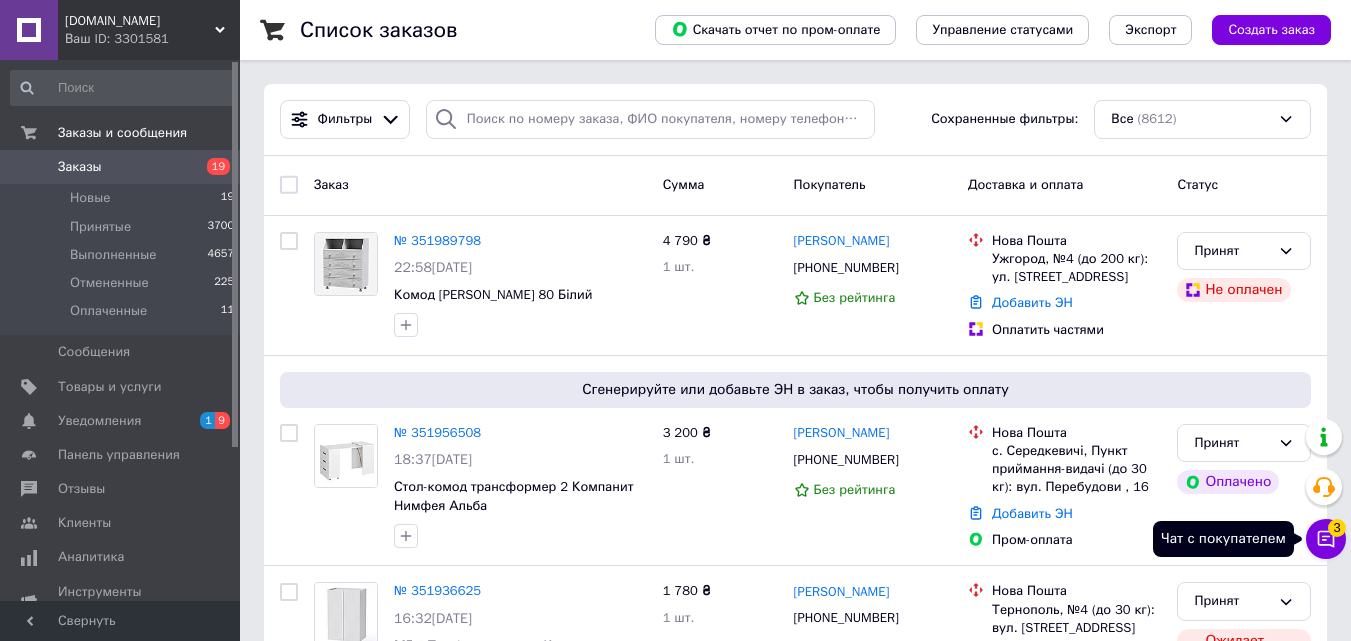 click 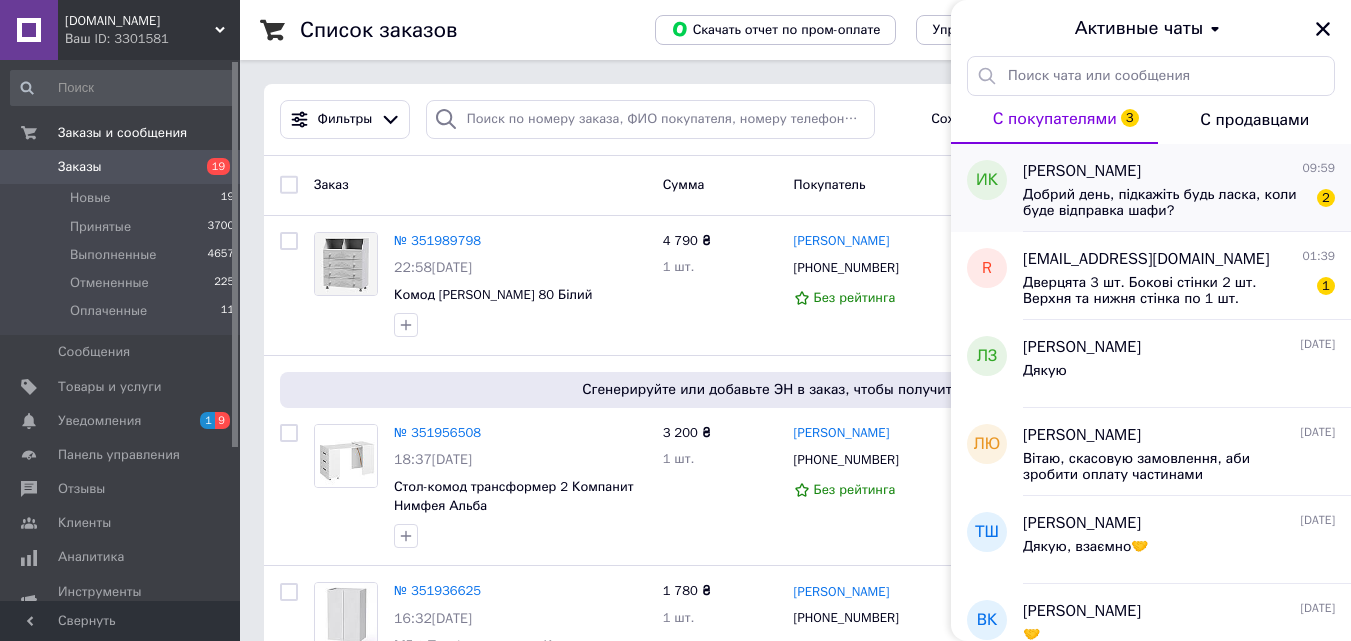 click on "Добрий день,
підкажіть будь ласка, коли буде відправка шафи?" at bounding box center [1165, 203] 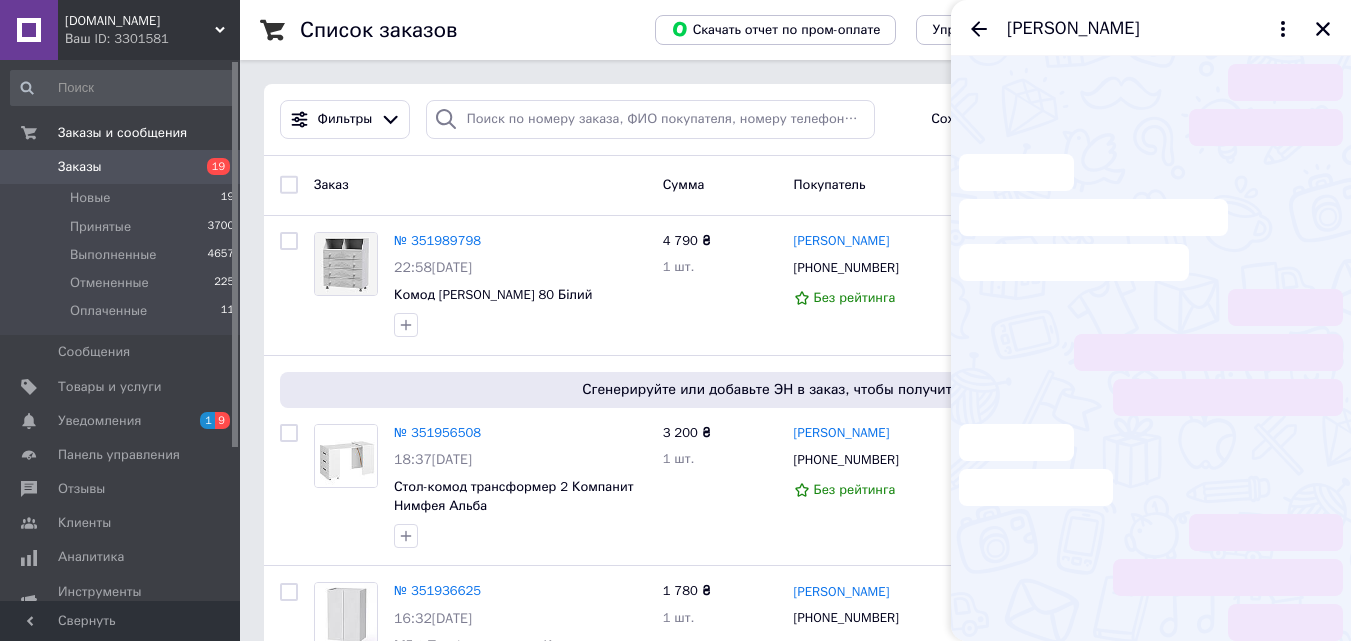 scroll, scrollTop: 65, scrollLeft: 0, axis: vertical 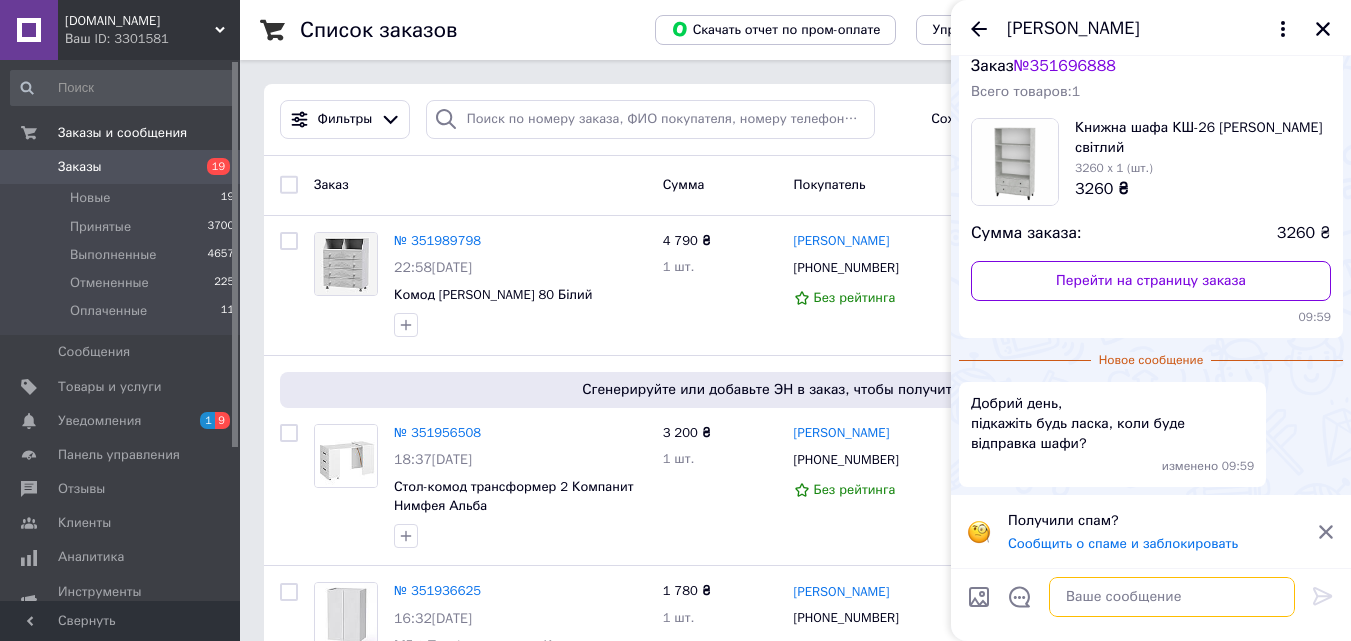 click at bounding box center (1172, 597) 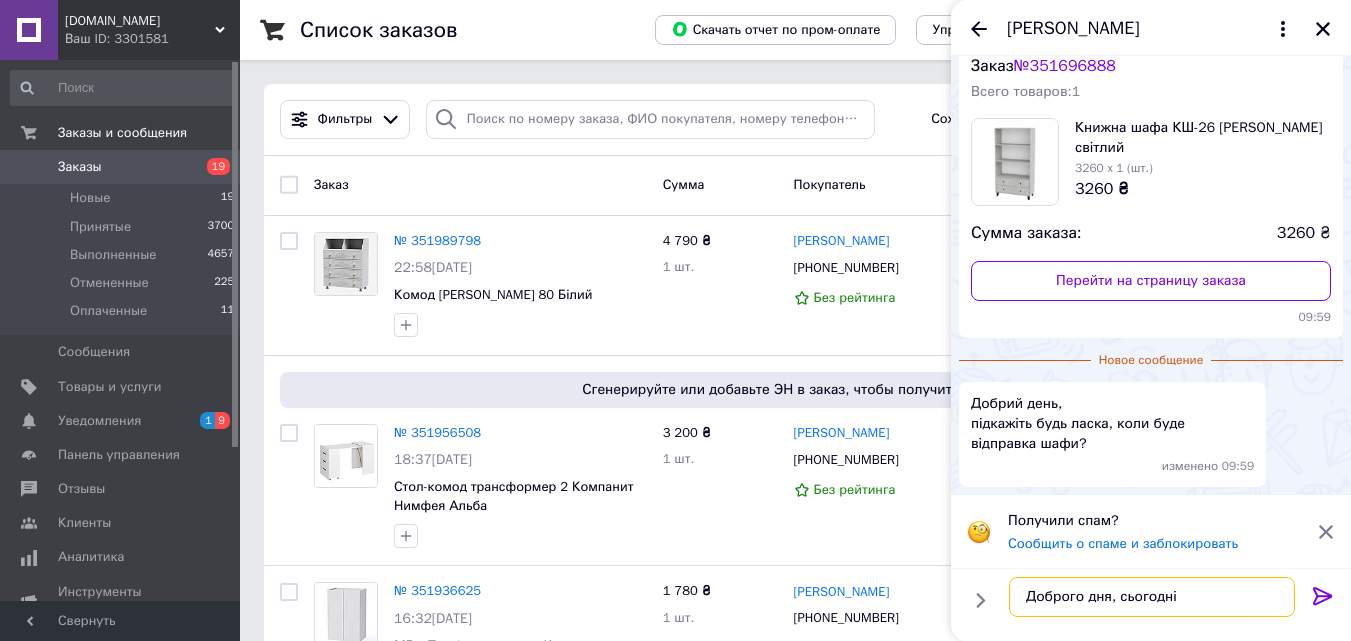 scroll, scrollTop: 12, scrollLeft: 0, axis: vertical 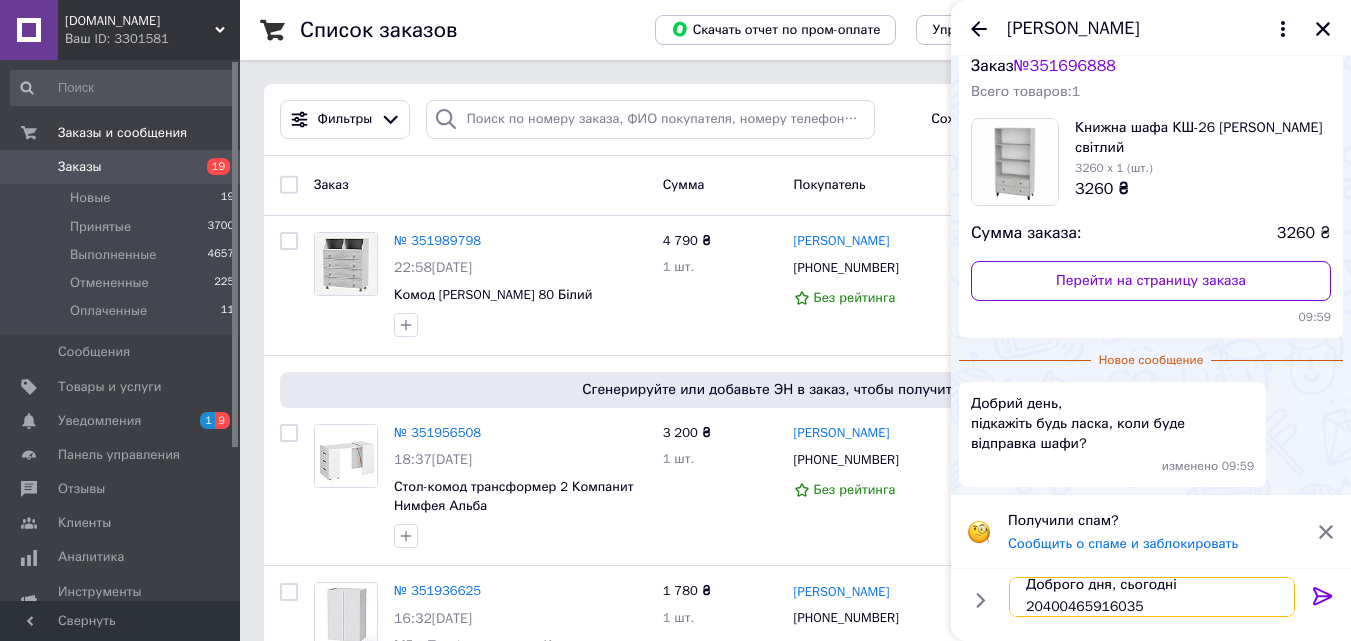 type 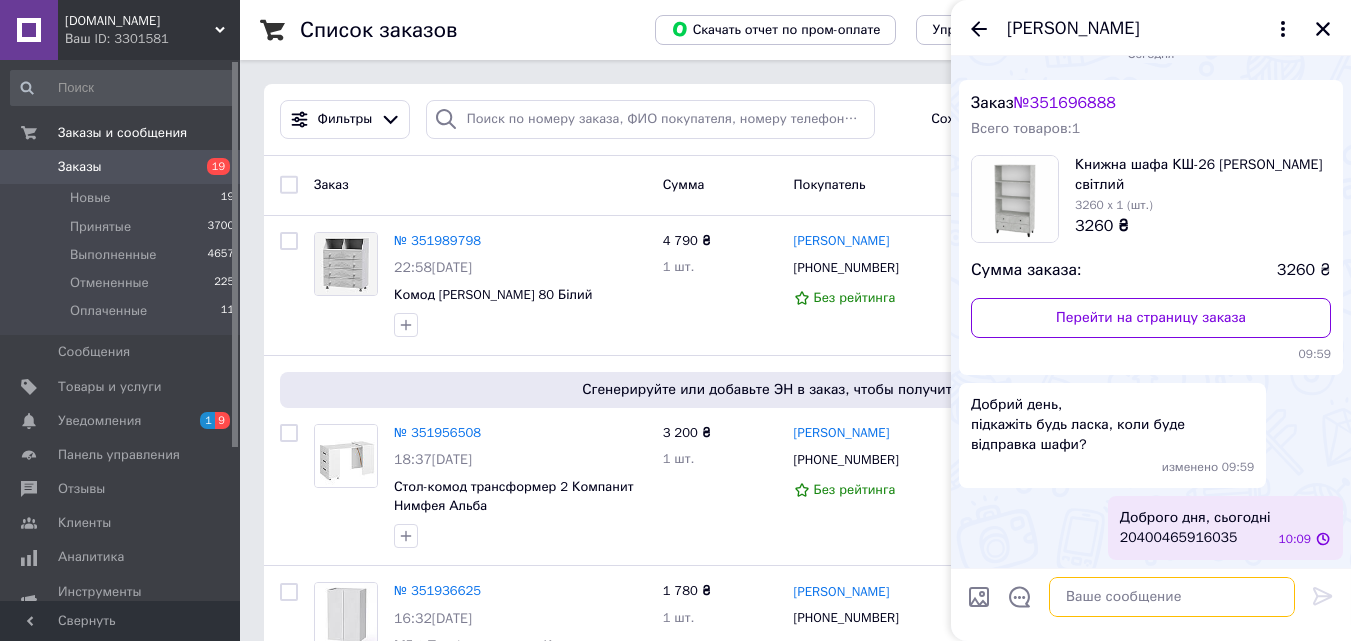scroll, scrollTop: 0, scrollLeft: 0, axis: both 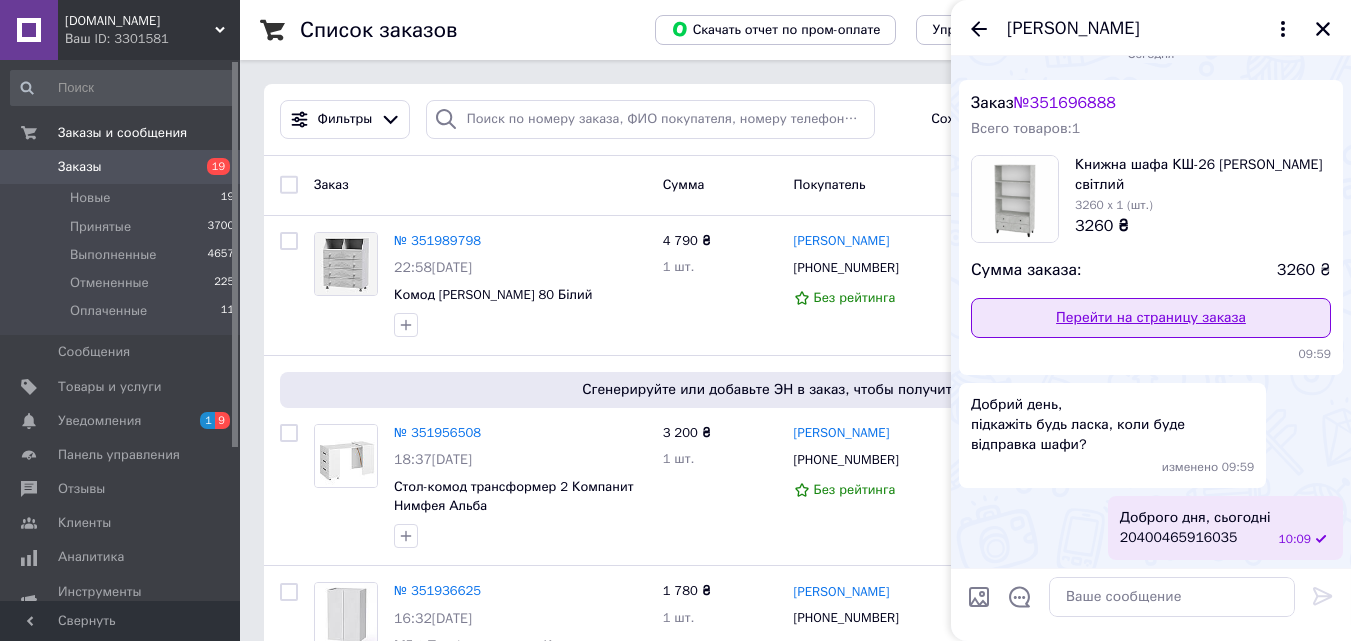 click on "Перейти на страницу заказа" at bounding box center (1151, 318) 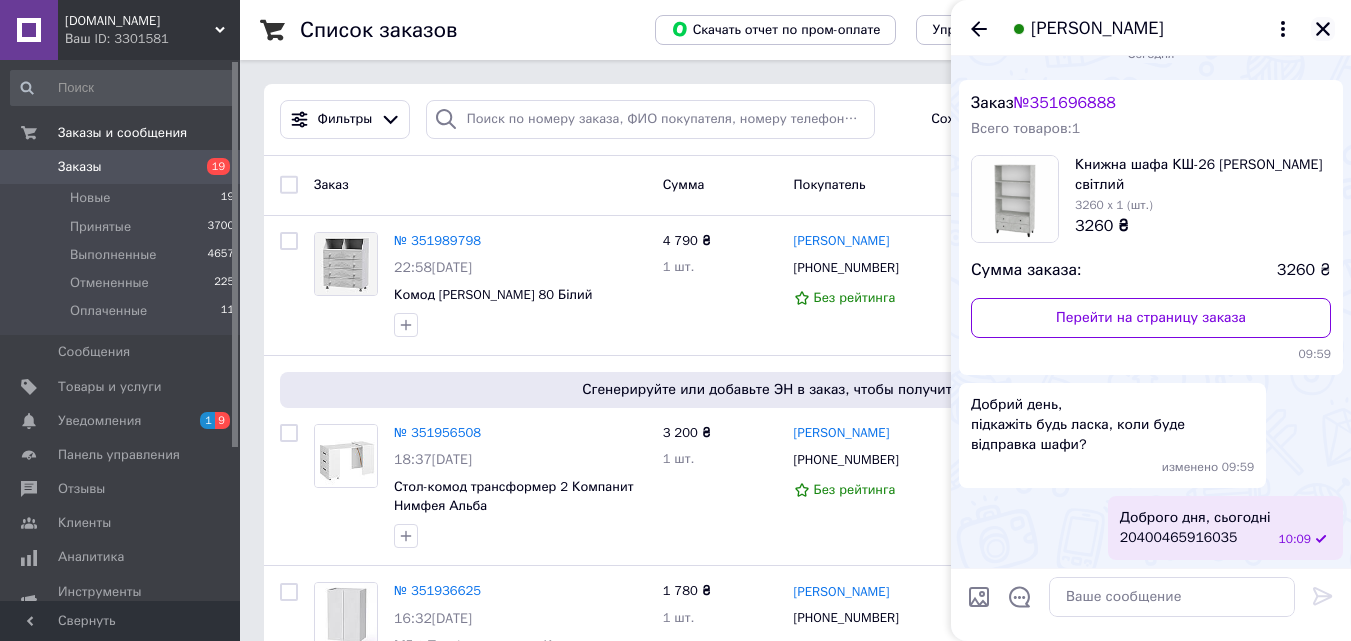 click 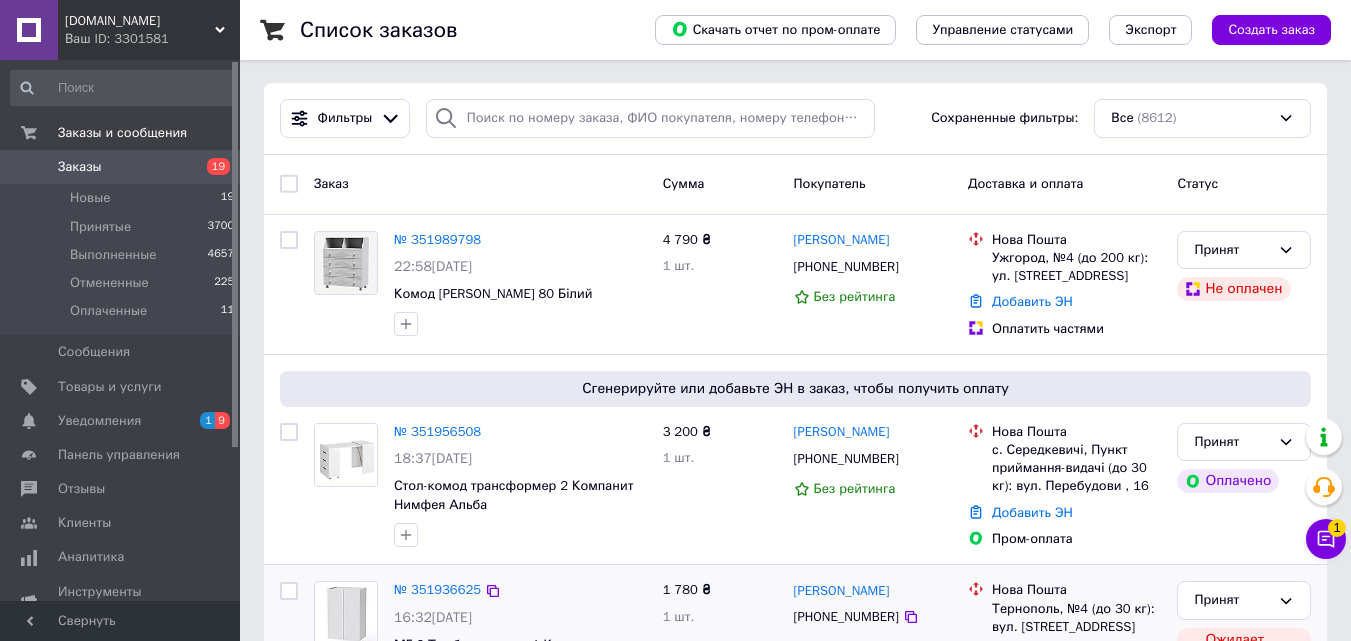 scroll, scrollTop: 0, scrollLeft: 0, axis: both 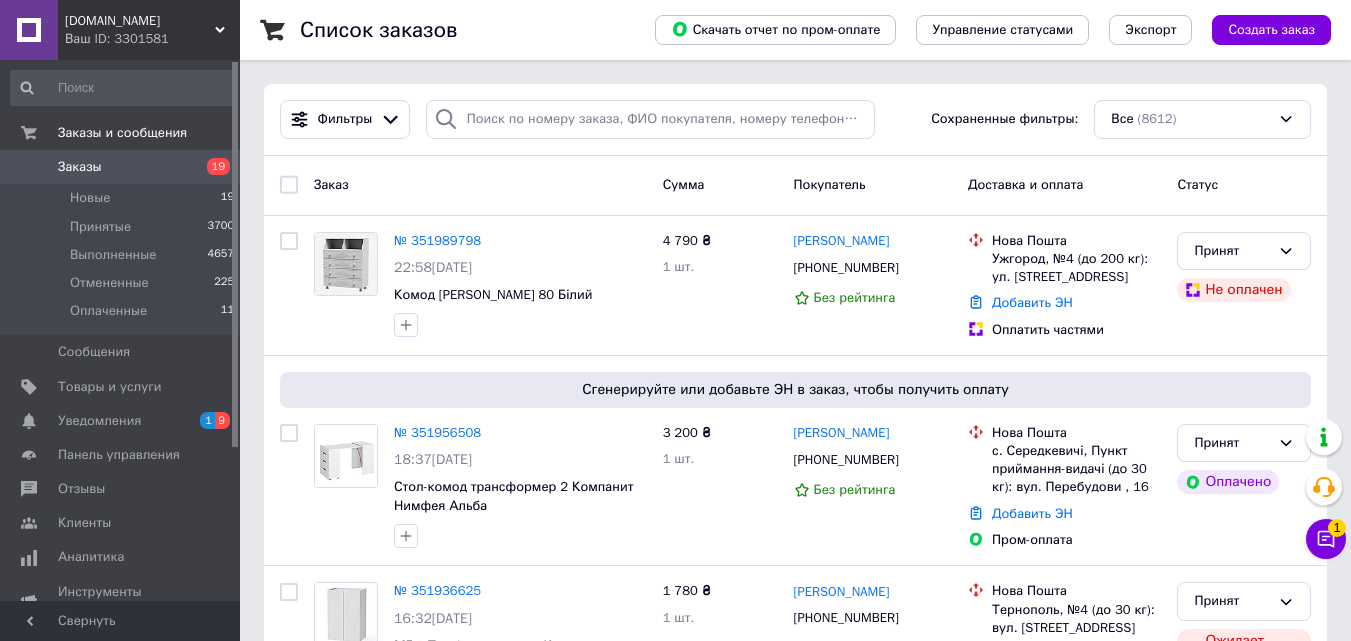 click on "[DOMAIN_NAME]" at bounding box center (140, 21) 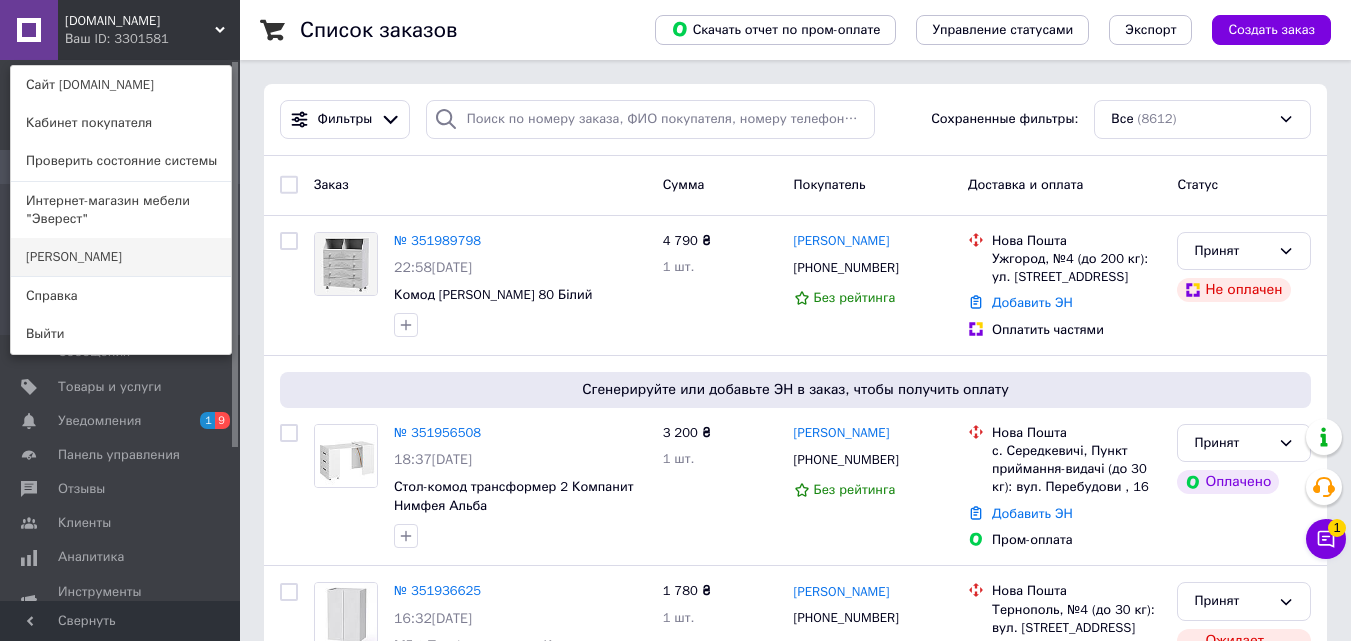click on "[PERSON_NAME]" at bounding box center [121, 257] 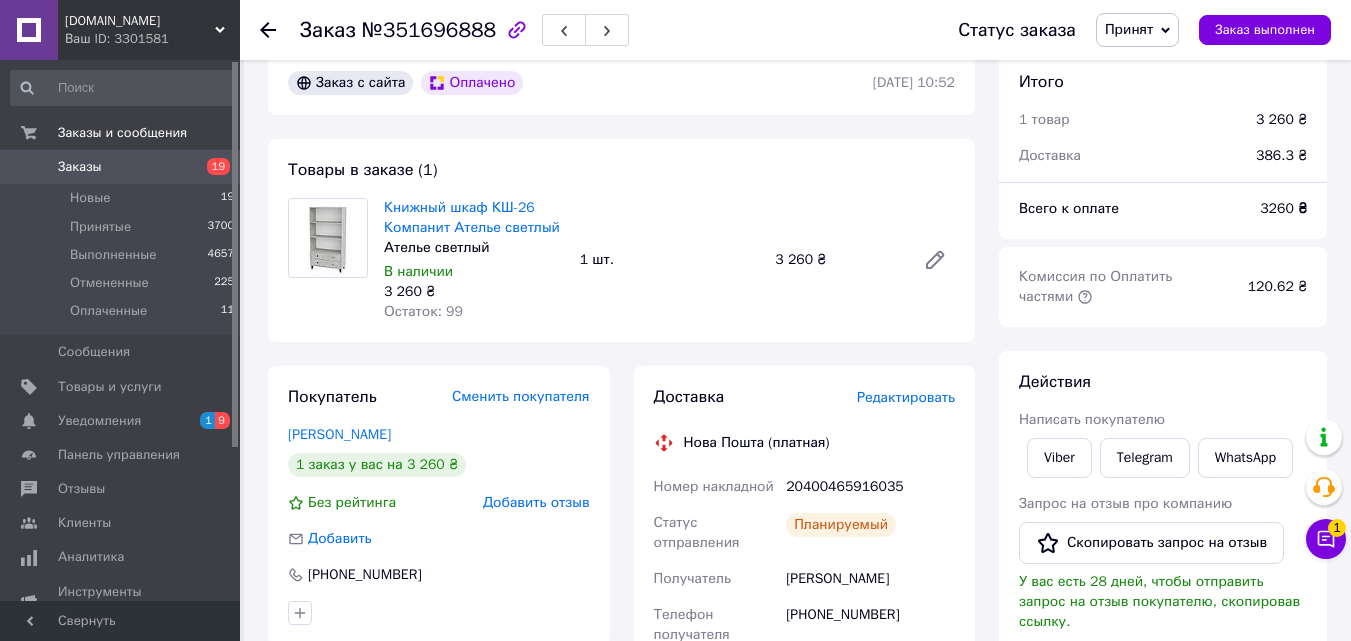 scroll, scrollTop: 0, scrollLeft: 0, axis: both 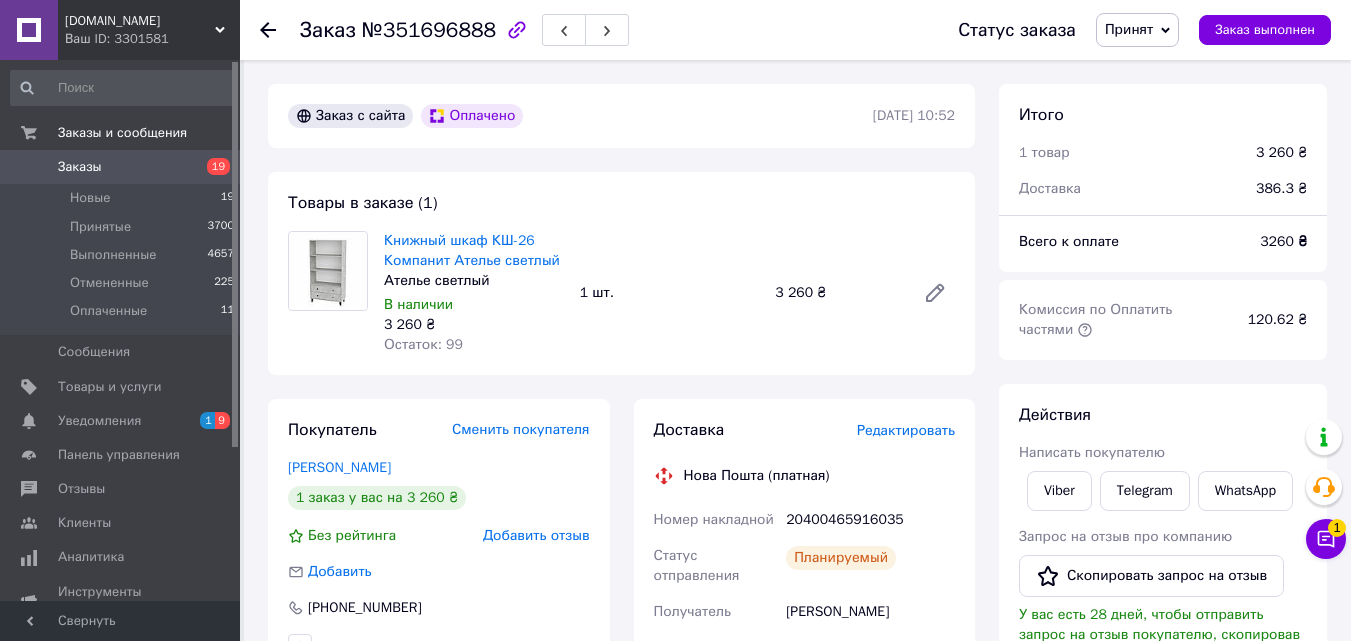 click on "Ваш ID: 3301581" at bounding box center (152, 39) 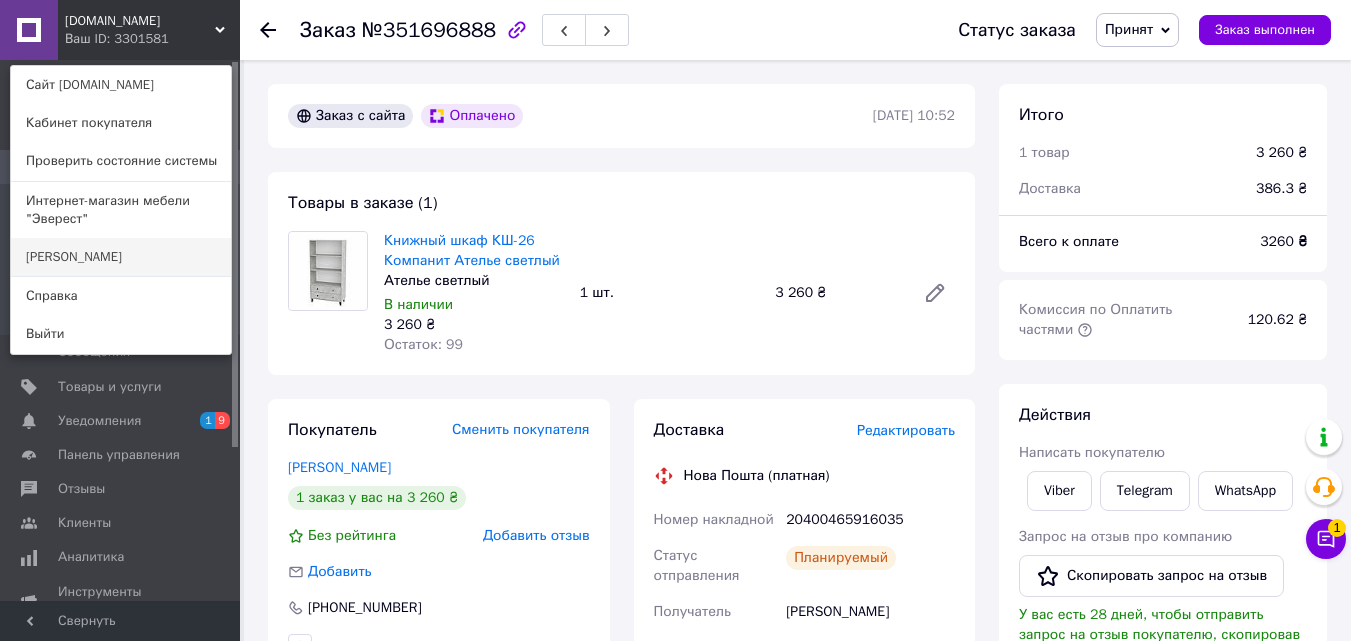 click on "[PERSON_NAME]" at bounding box center [121, 257] 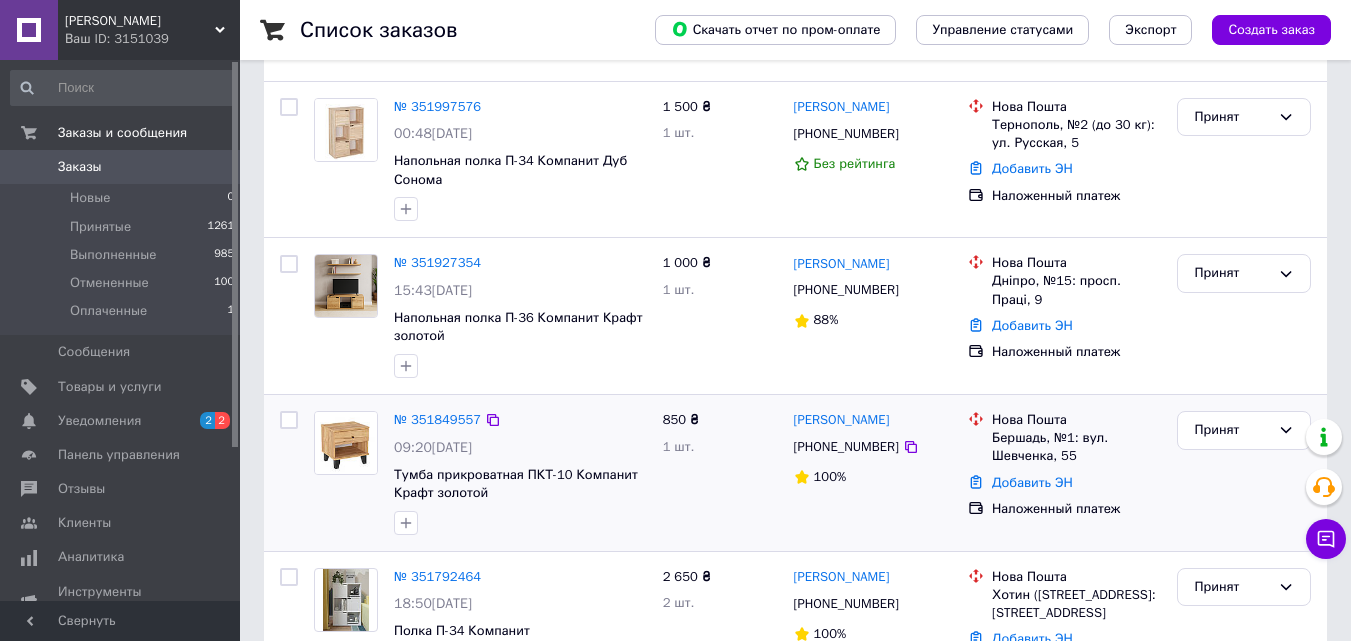 scroll, scrollTop: 400, scrollLeft: 0, axis: vertical 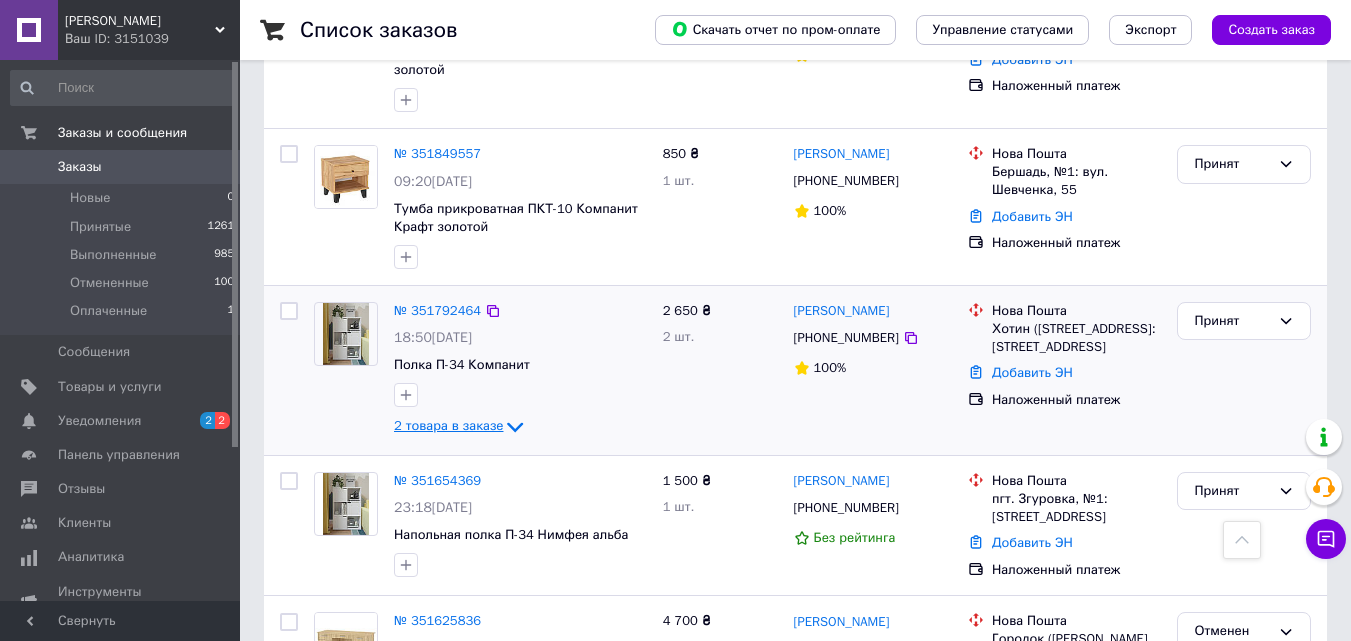 click 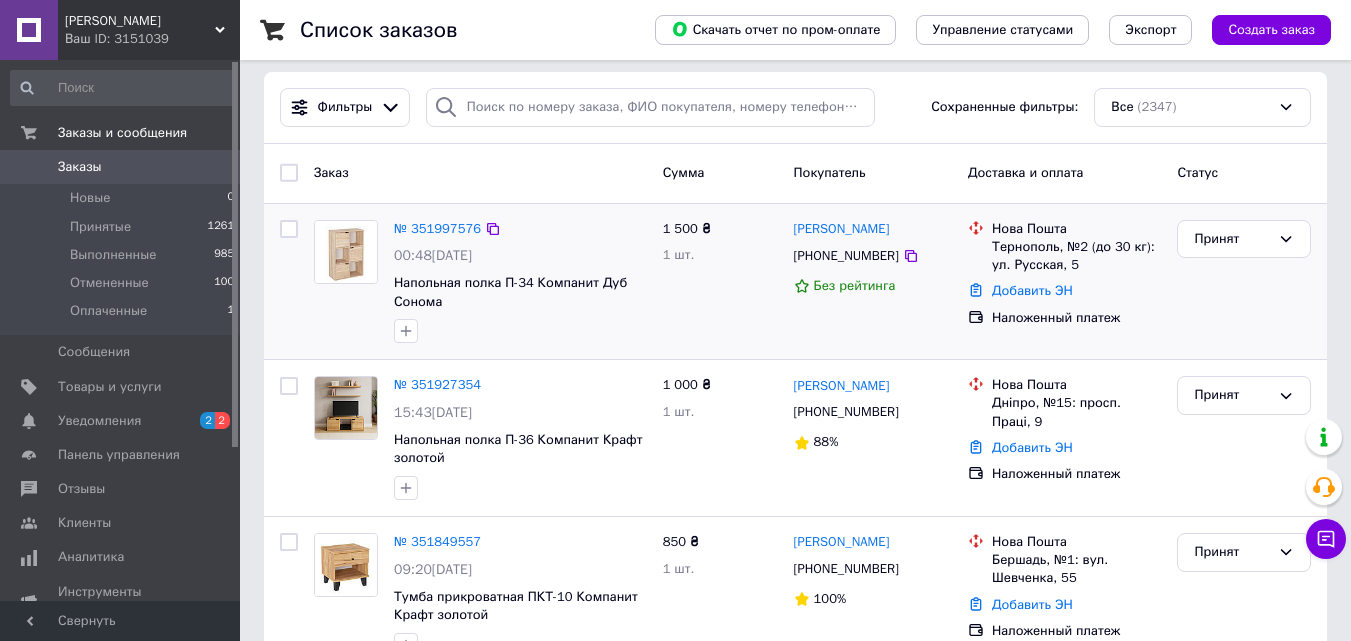 scroll, scrollTop: 0, scrollLeft: 0, axis: both 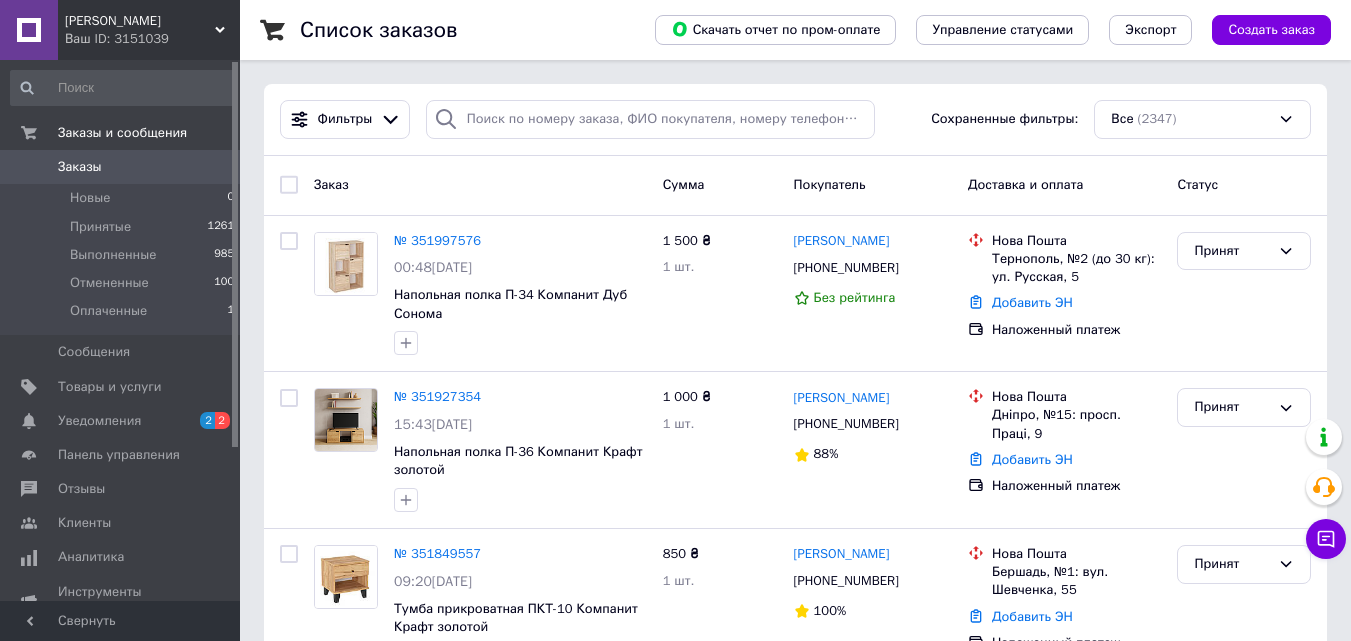 click on "Ваш ID: 3151039" at bounding box center (152, 39) 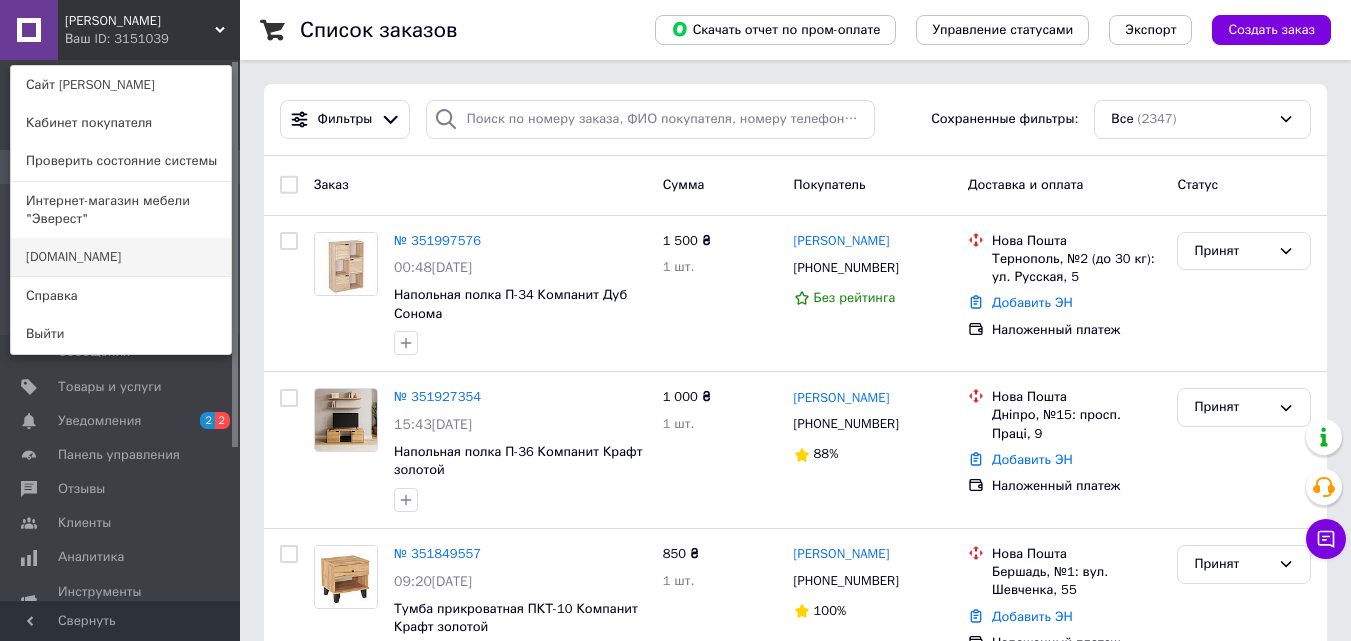 click on "[DOMAIN_NAME]" at bounding box center (121, 257) 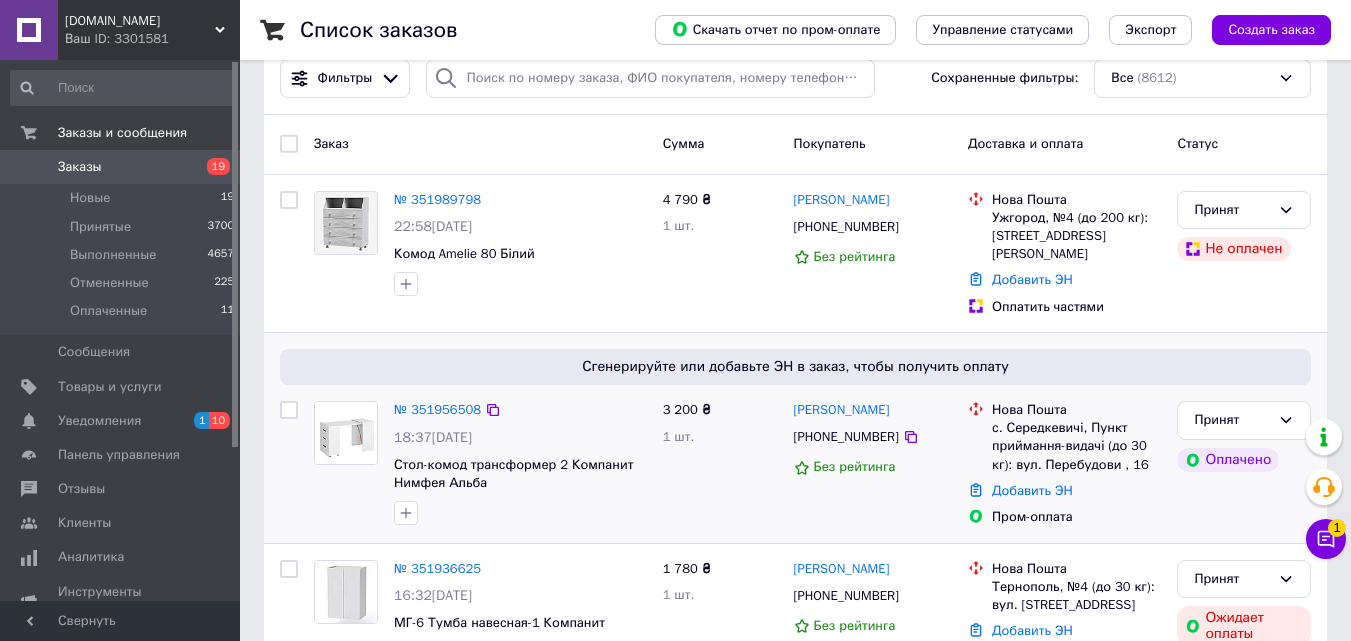 scroll, scrollTop: 0, scrollLeft: 0, axis: both 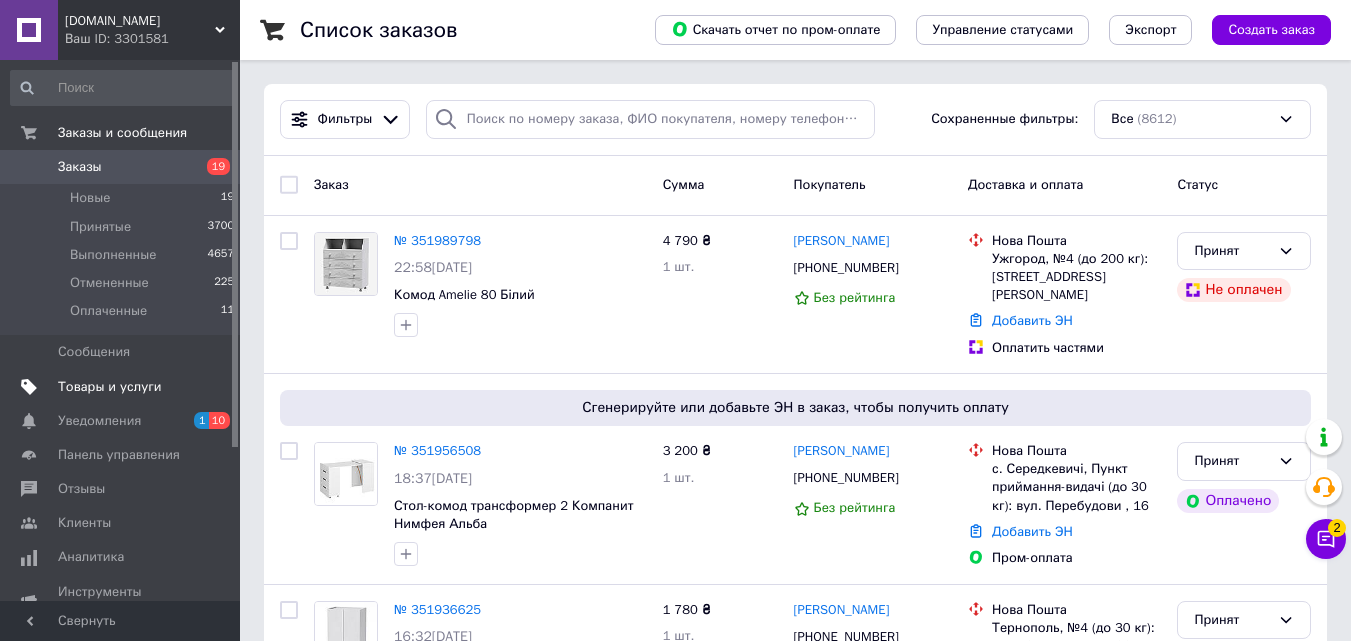 click on "Товары и услуги" at bounding box center [121, 387] 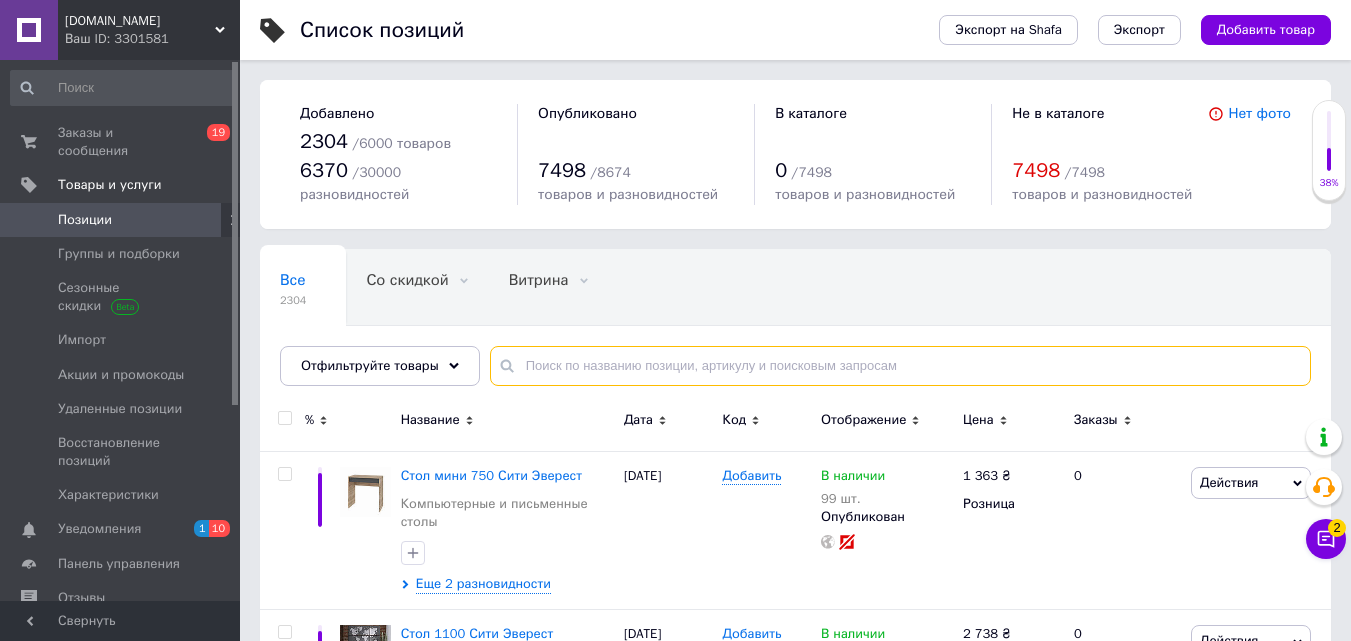 click at bounding box center (900, 366) 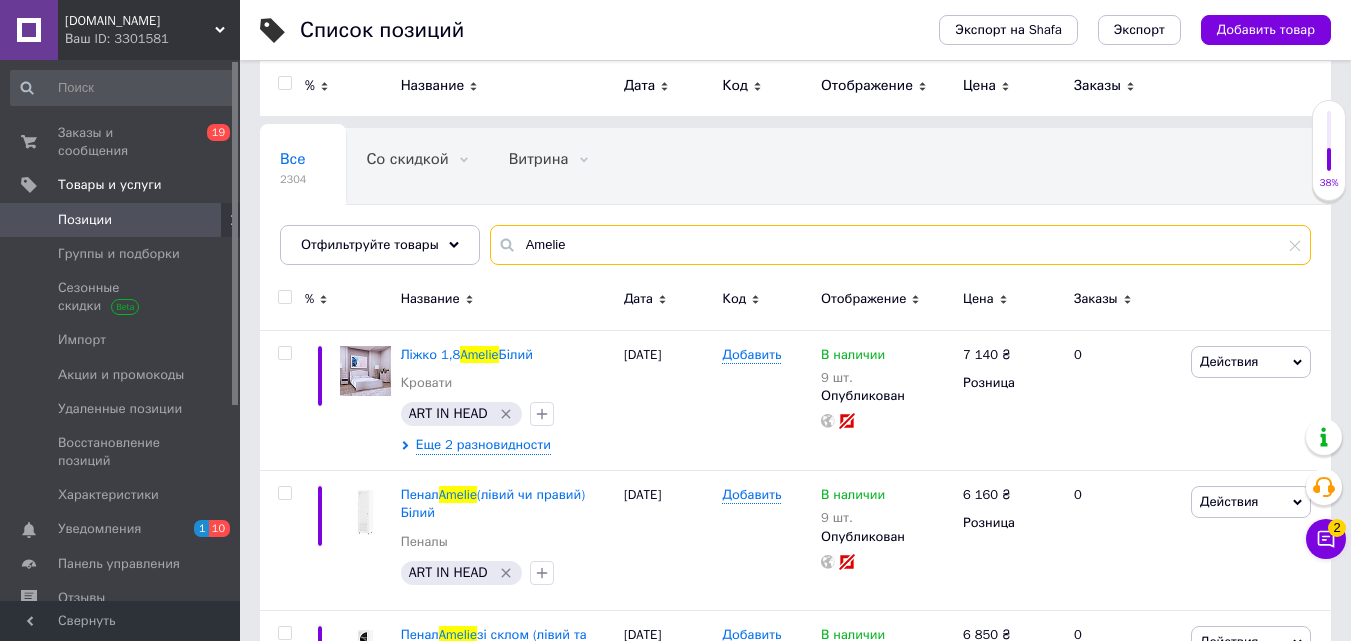scroll, scrollTop: 0, scrollLeft: 0, axis: both 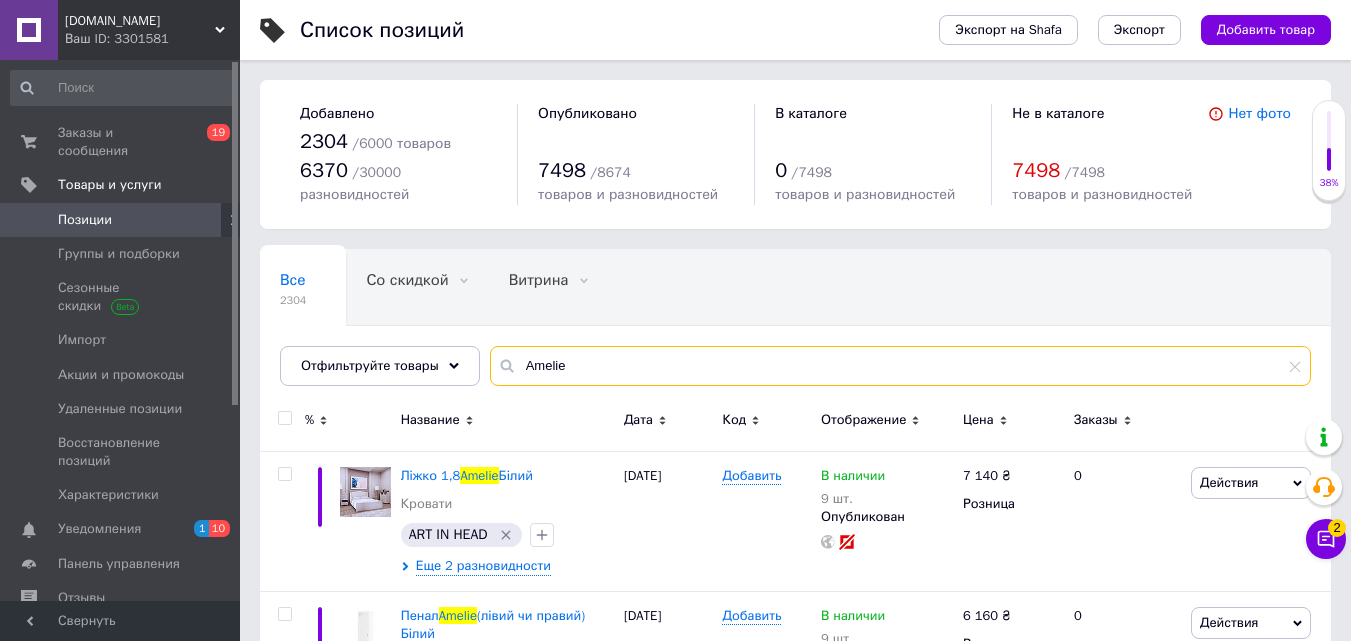 type on "Amelie" 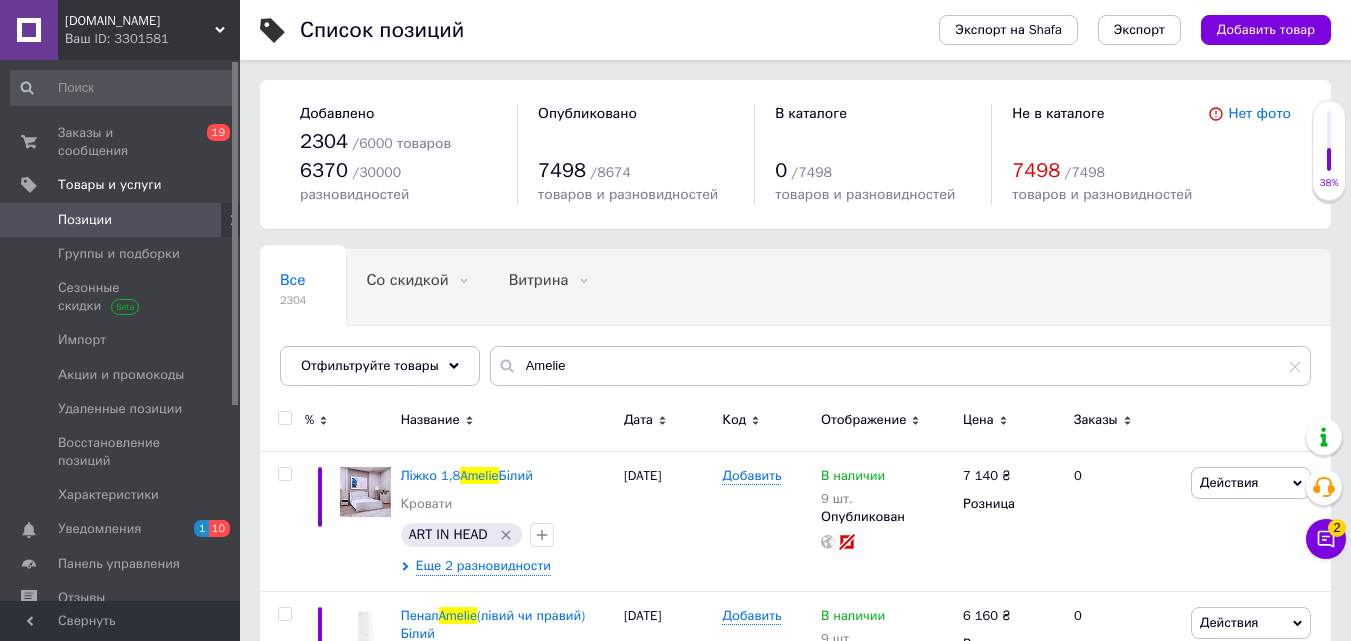 click at bounding box center (284, 418) 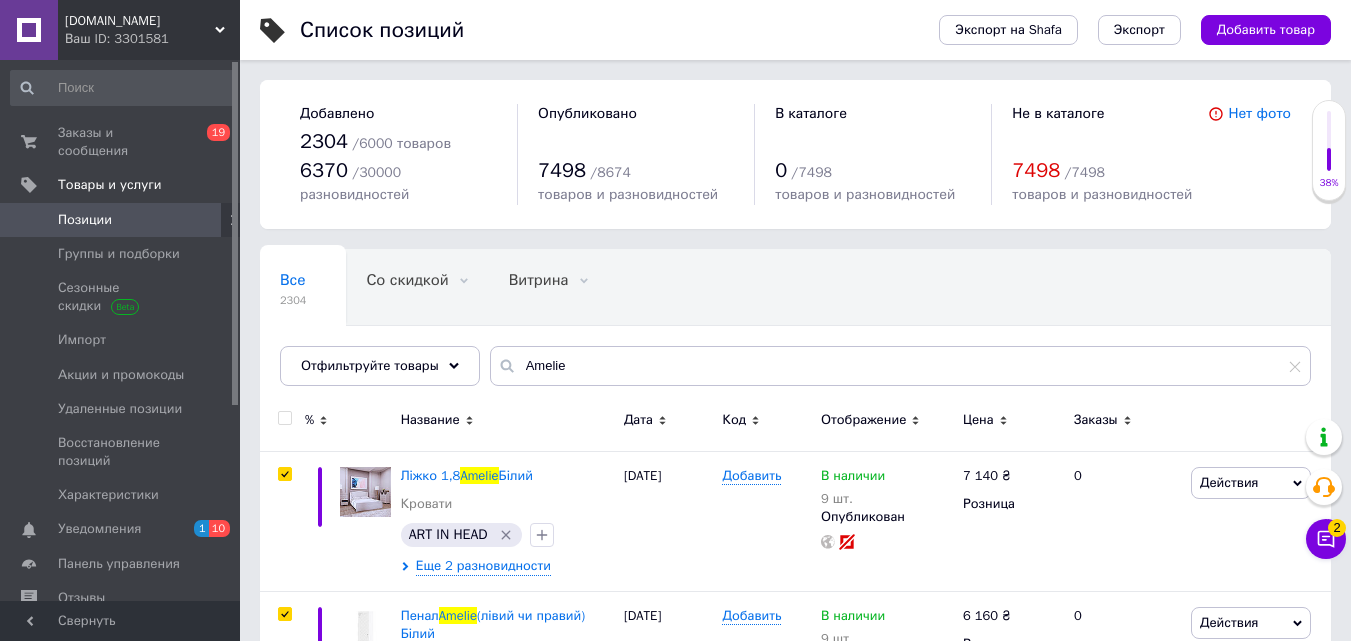checkbox on "true" 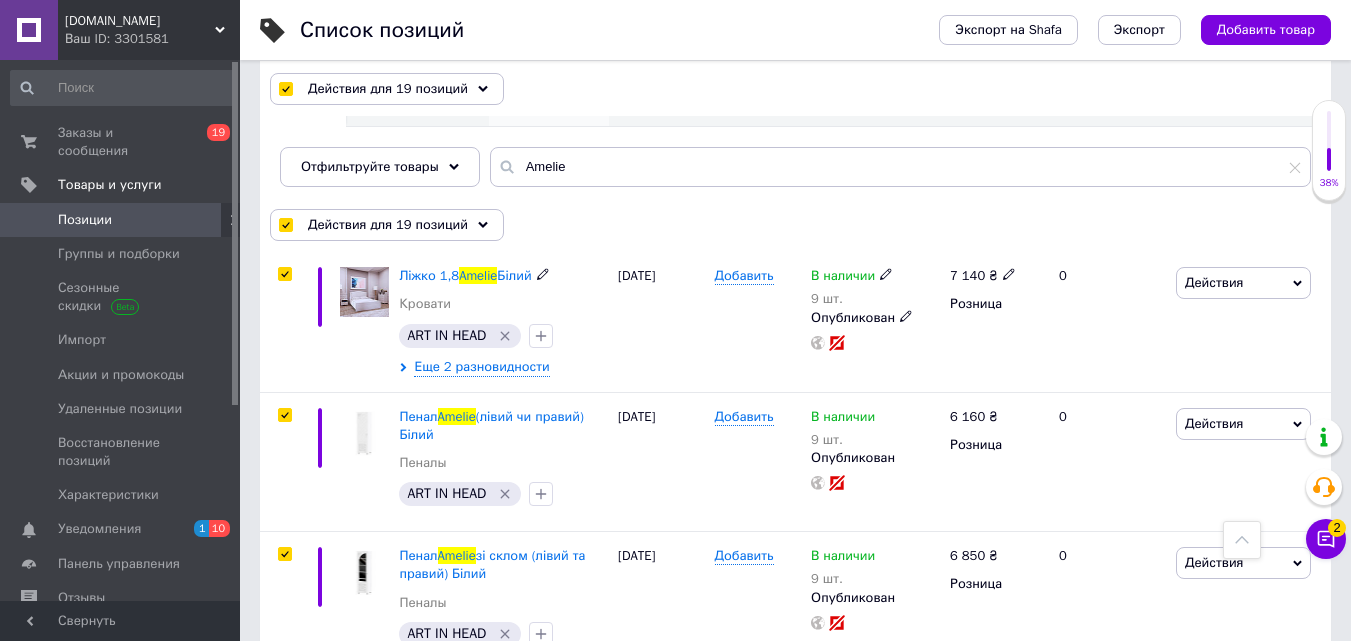 scroll, scrollTop: 0, scrollLeft: 0, axis: both 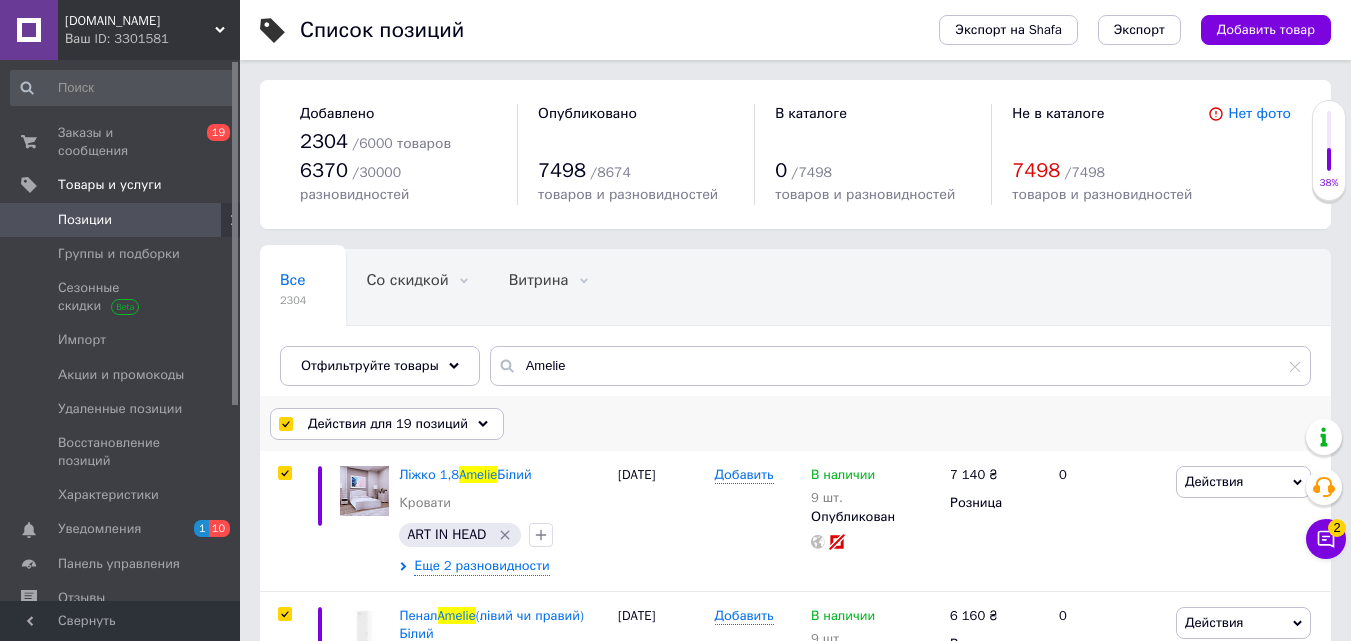 click on "Действия для 19 позиций" at bounding box center (388, 424) 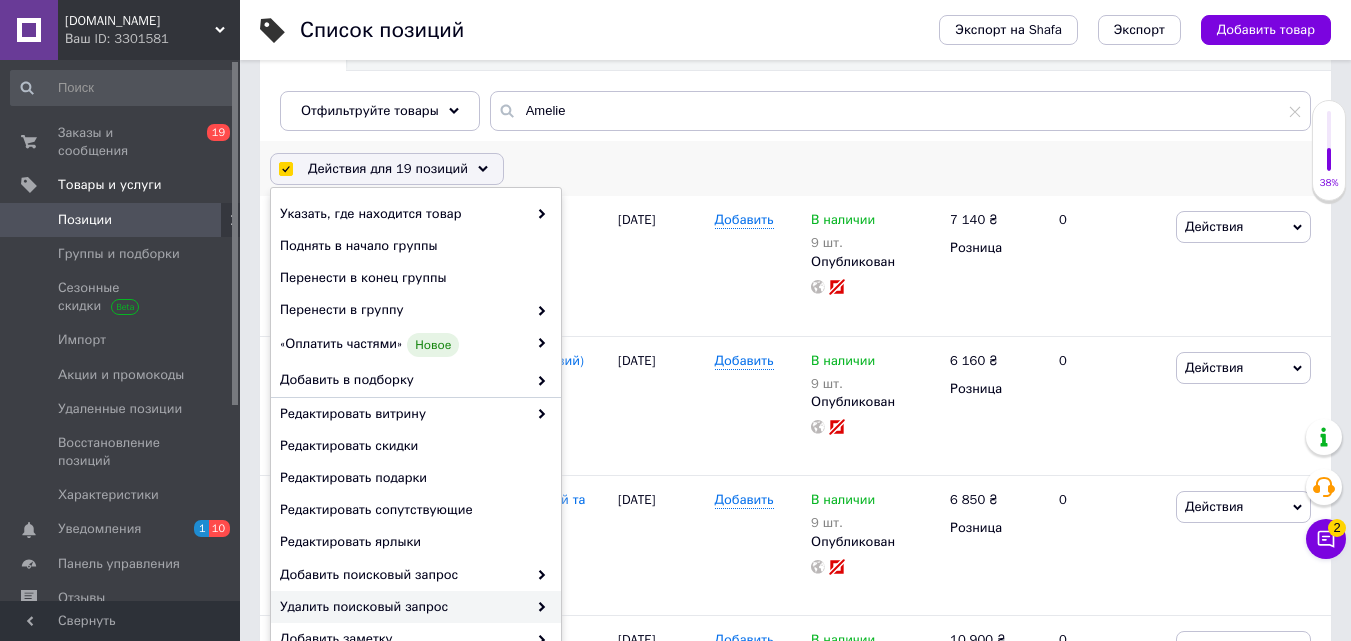 scroll, scrollTop: 400, scrollLeft: 0, axis: vertical 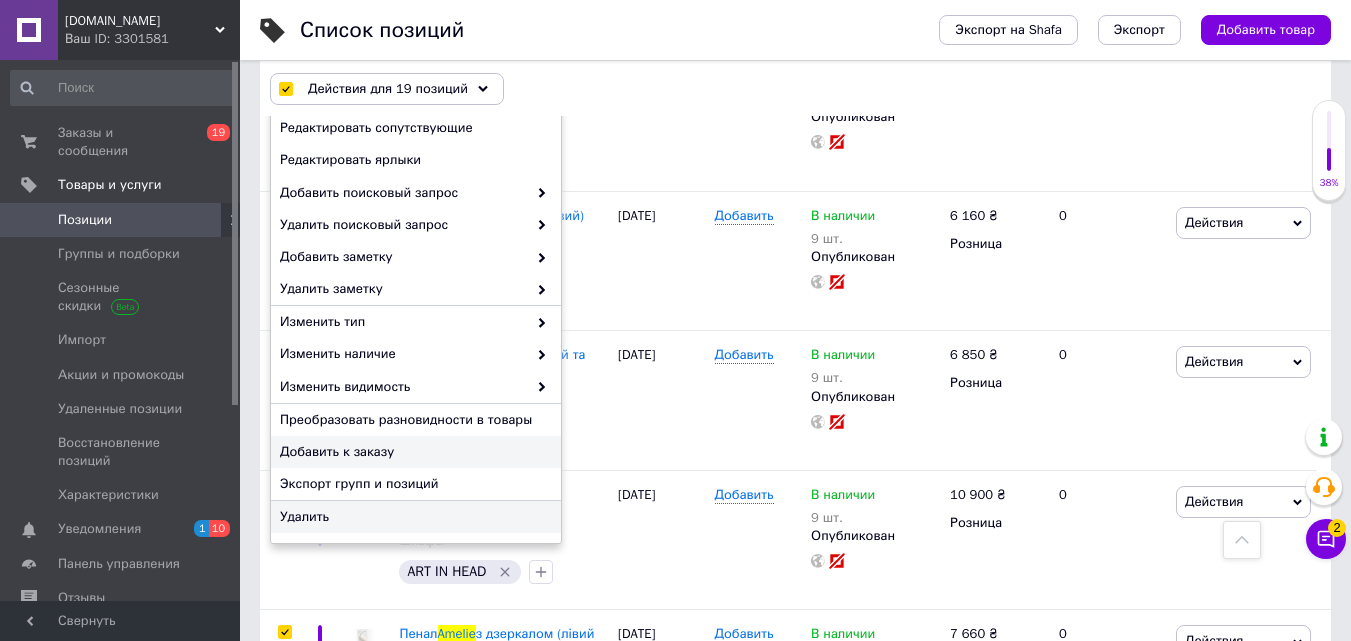 click on "Удалить" at bounding box center (413, 517) 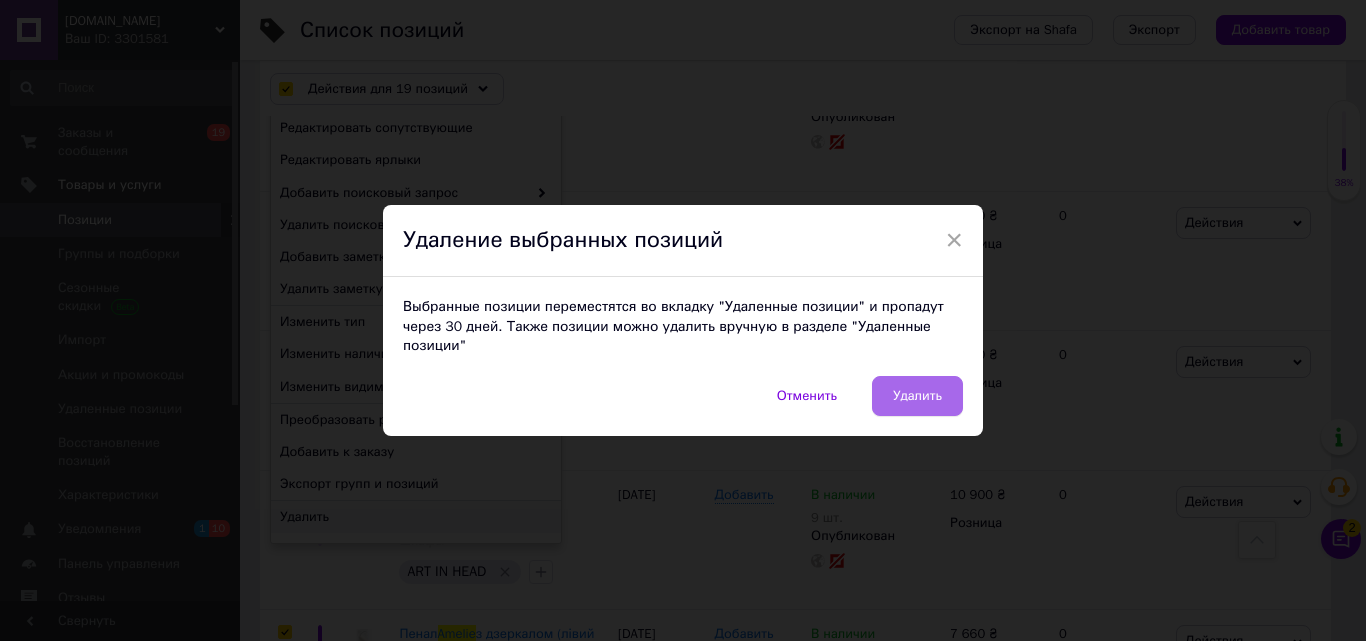 click on "Удалить" at bounding box center [917, 396] 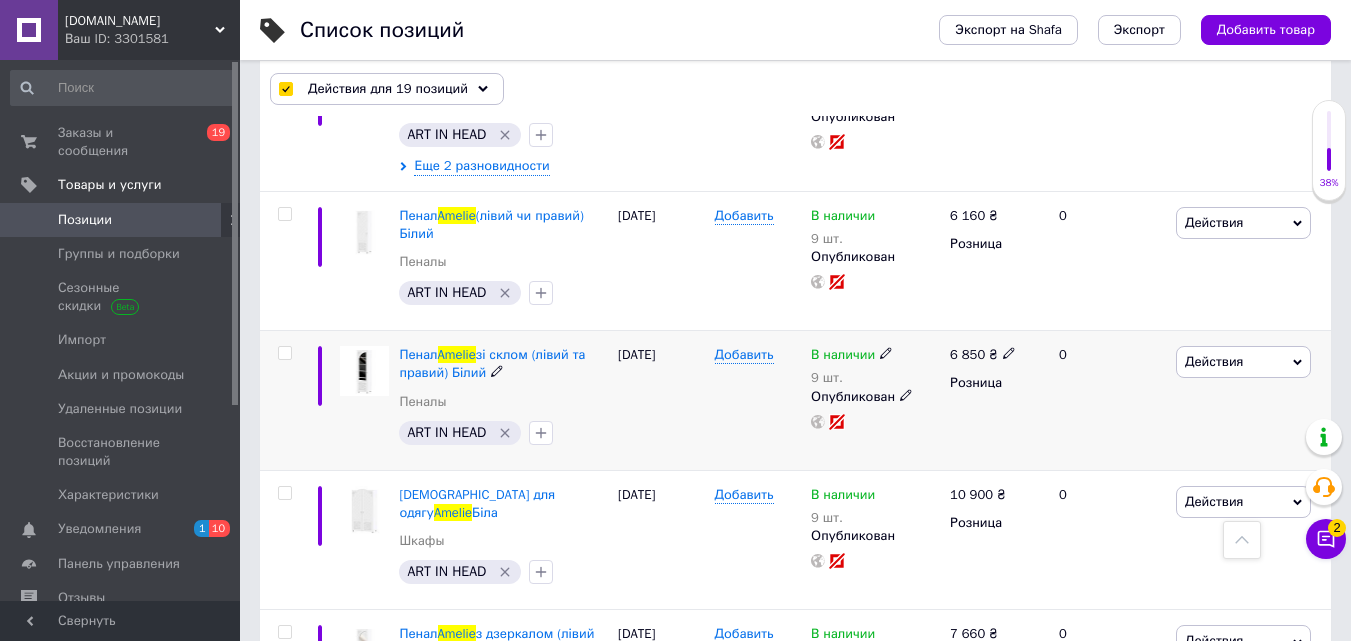 checkbox on "false" 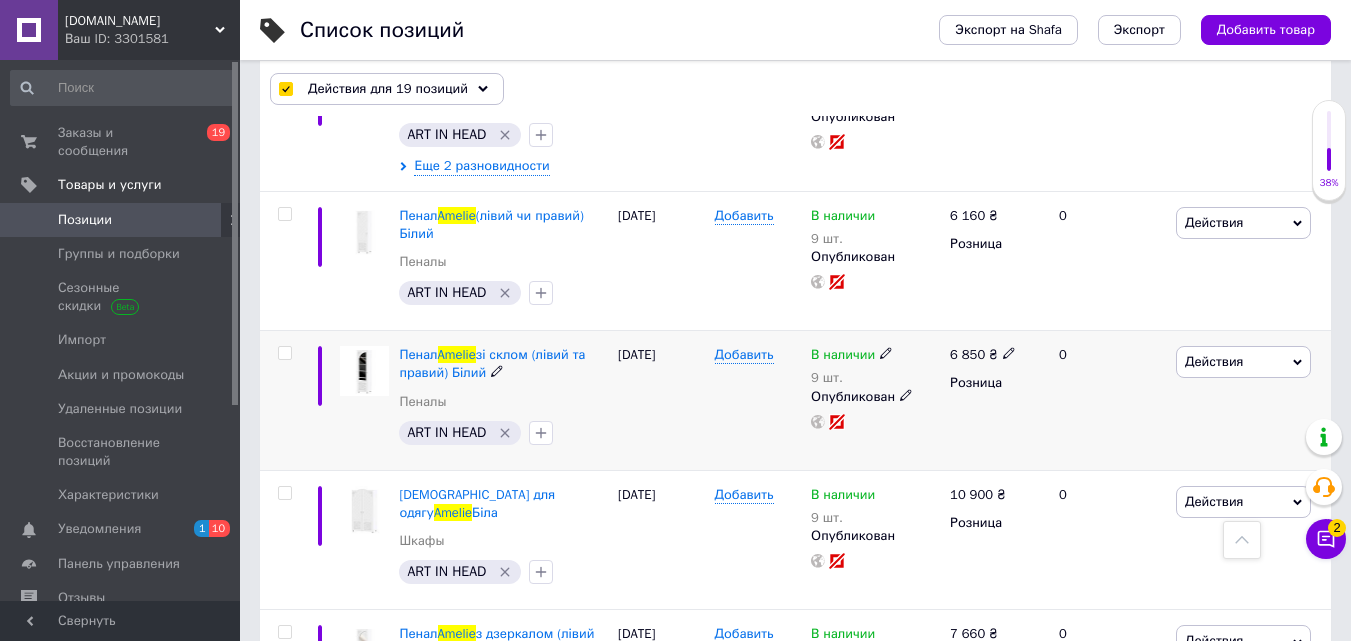checkbox on "false" 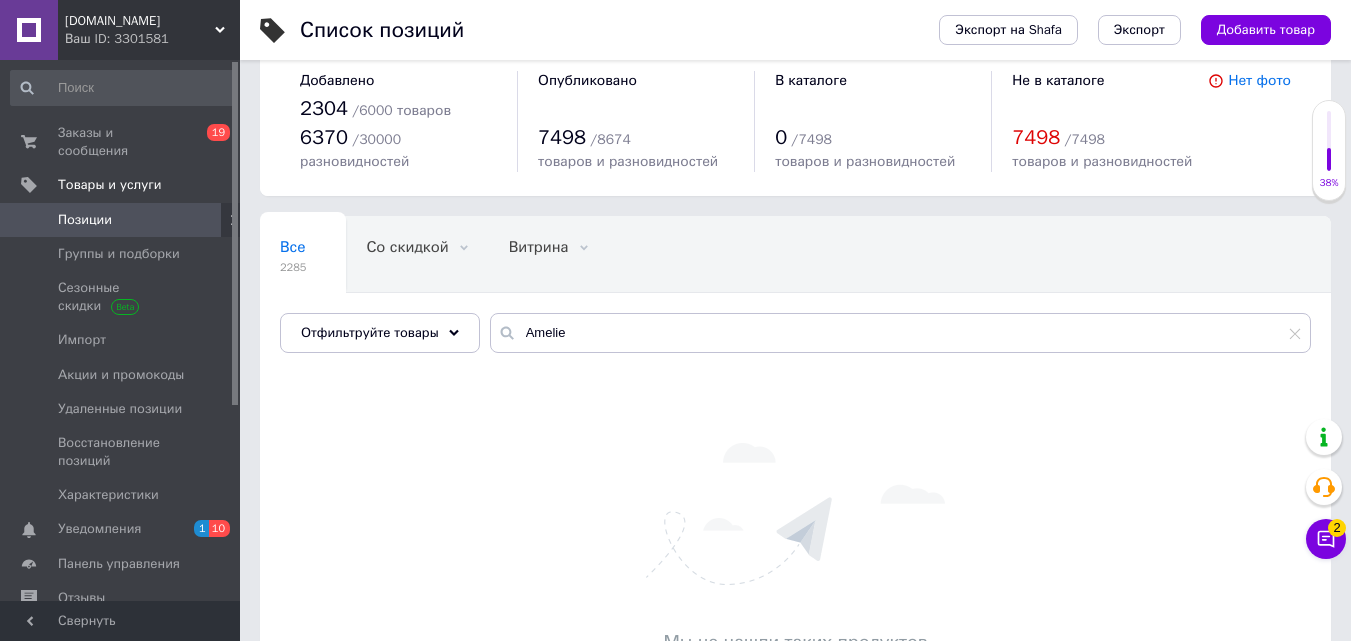 scroll, scrollTop: 0, scrollLeft: 0, axis: both 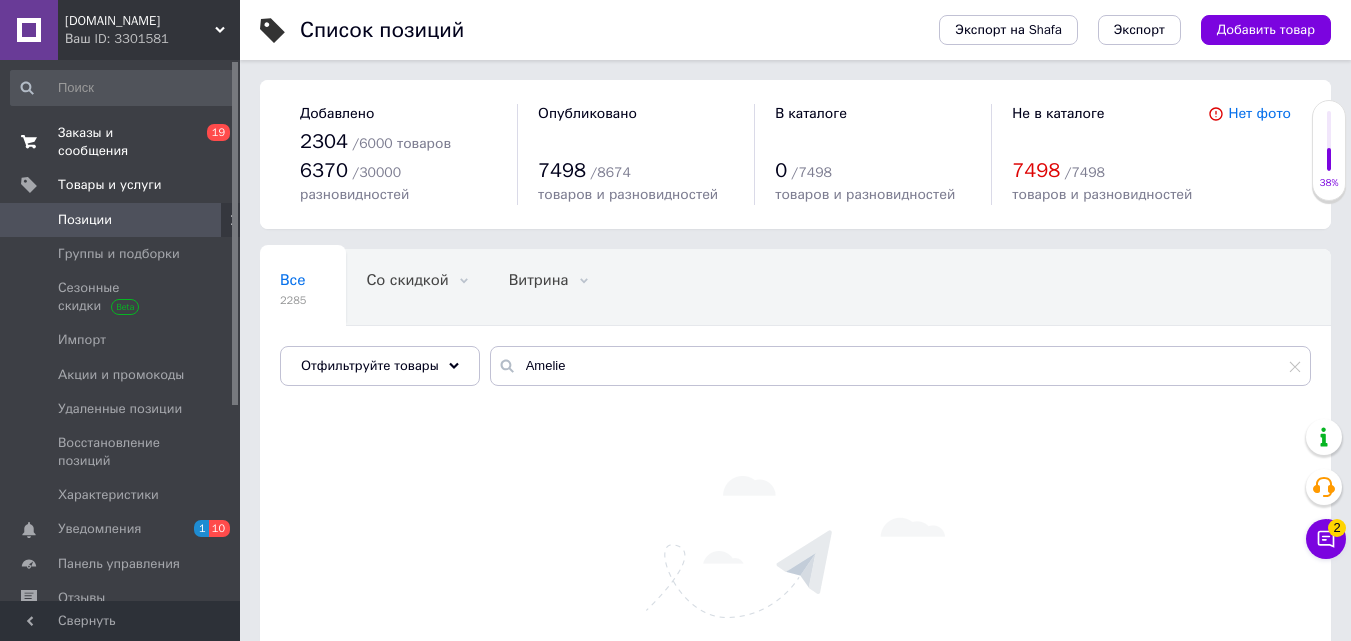 click on "Заказы и сообщения" at bounding box center [121, 142] 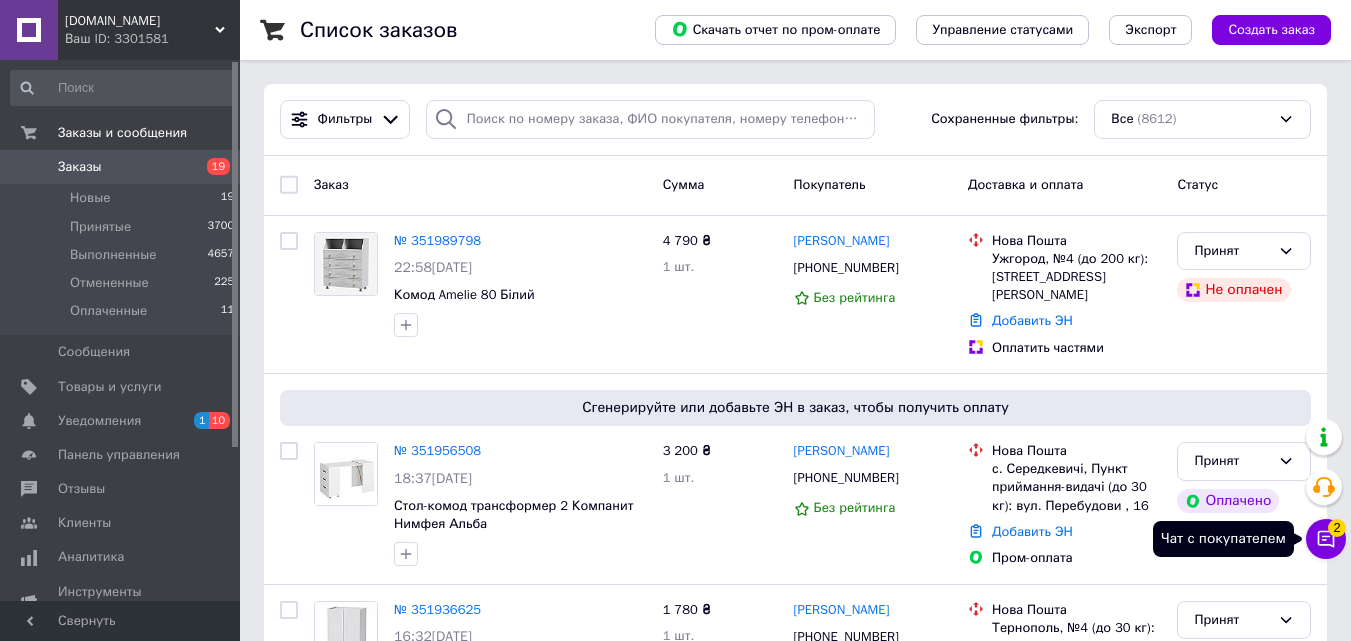 drag, startPoint x: 1323, startPoint y: 542, endPoint x: 1312, endPoint y: 548, distance: 12.529964 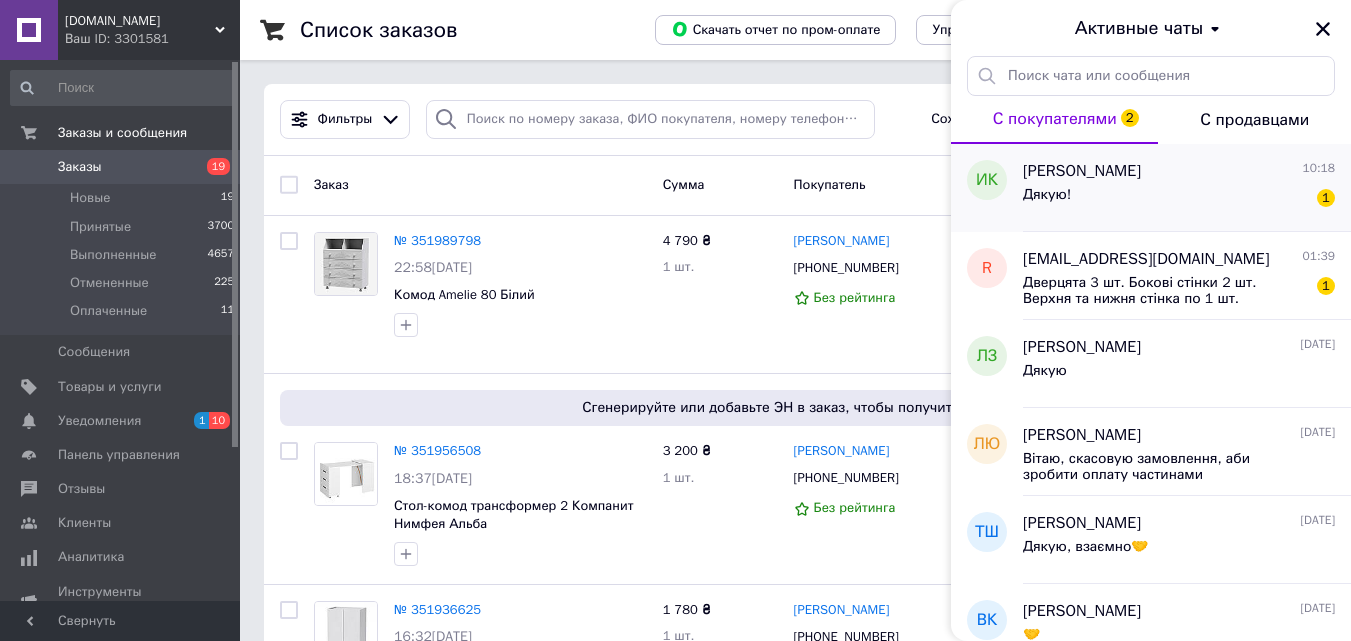 click on "Дякую! 1" at bounding box center [1179, 199] 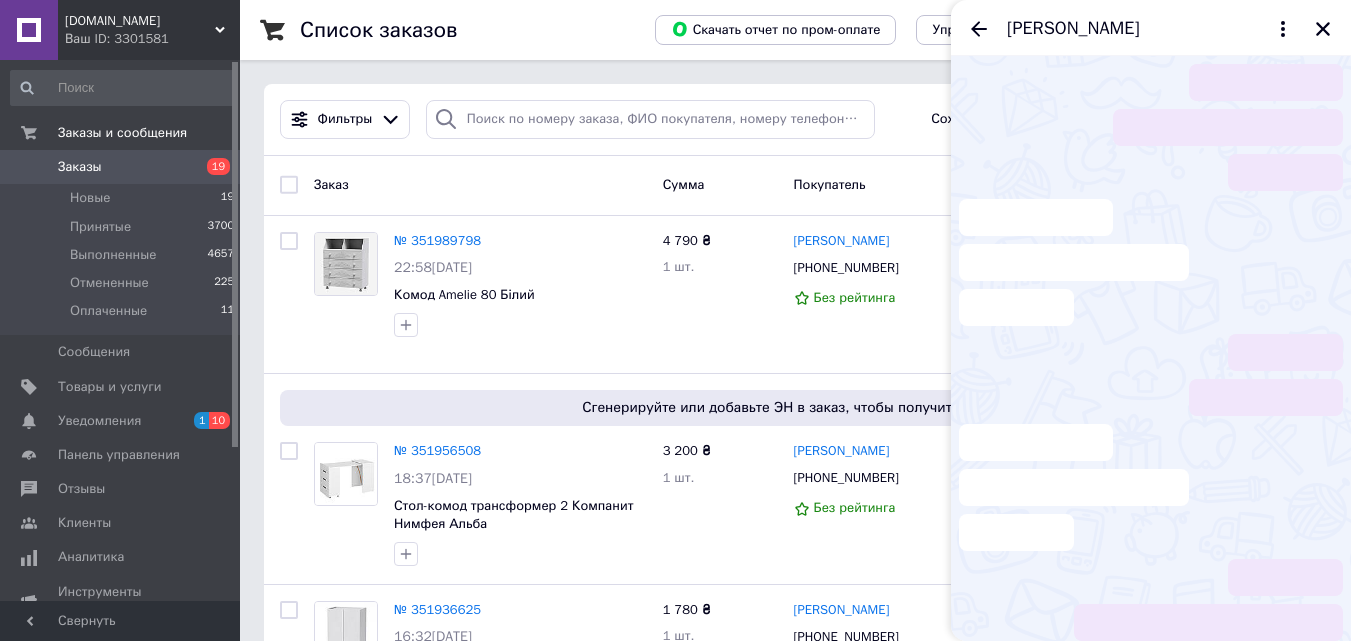 scroll, scrollTop: 117, scrollLeft: 0, axis: vertical 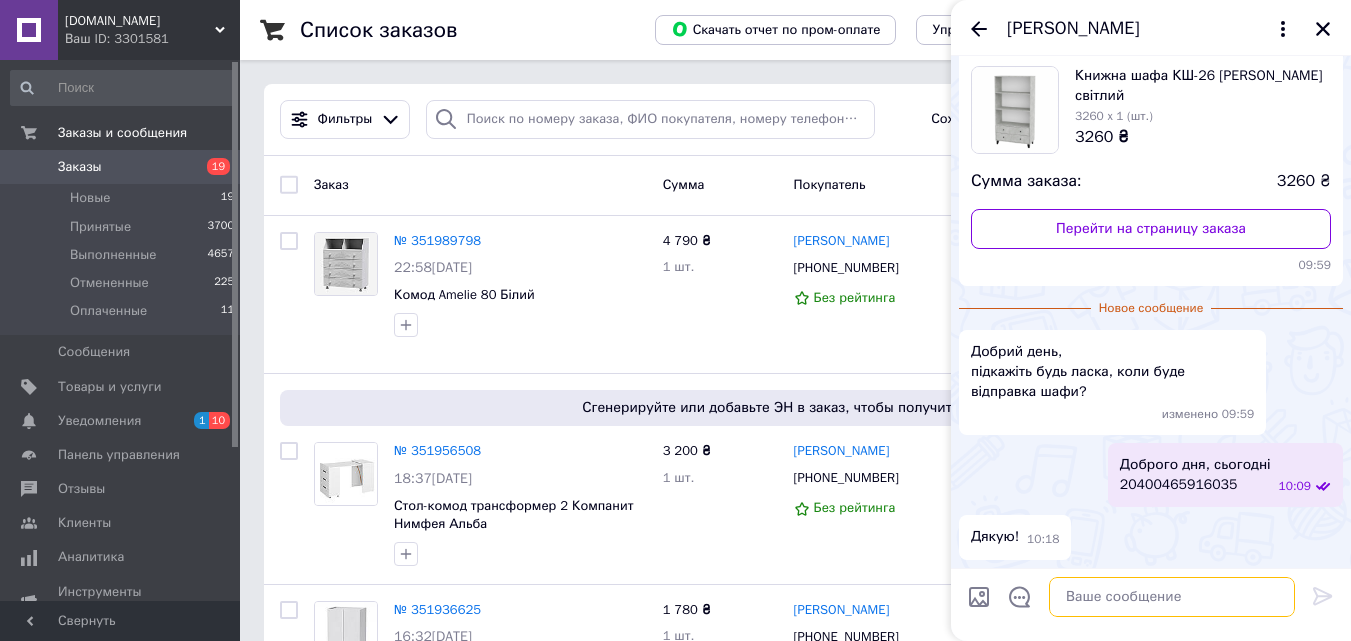 click at bounding box center [1172, 597] 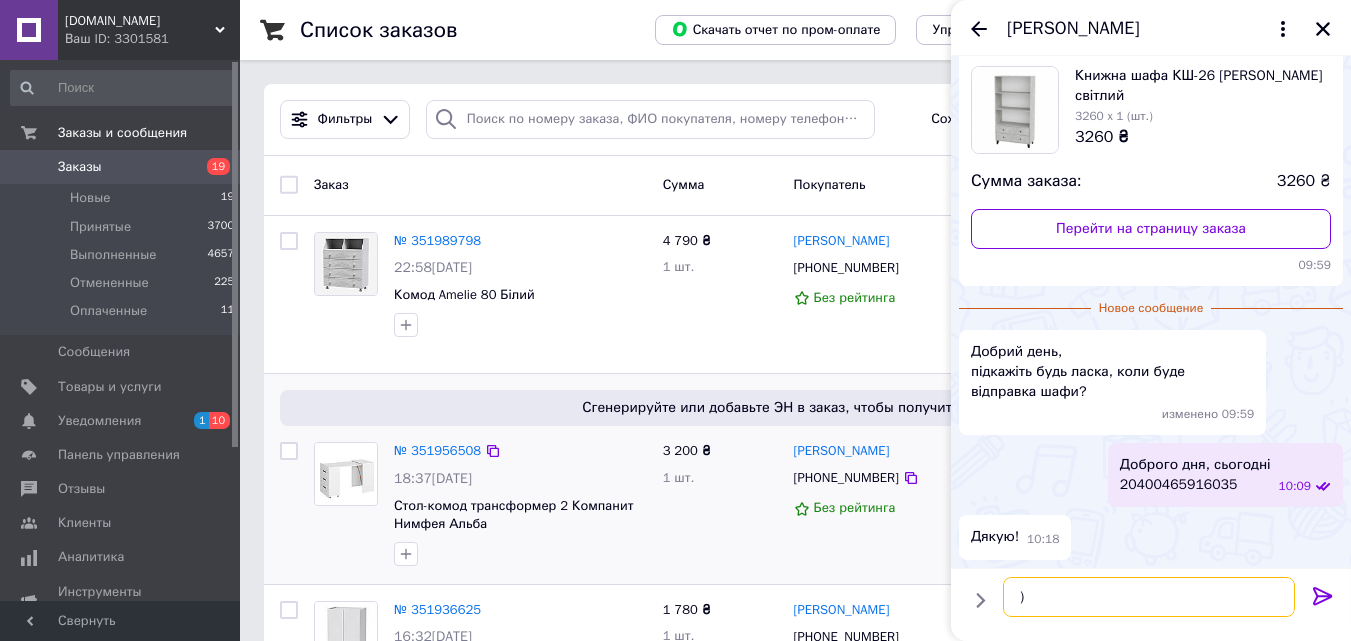 type on "))" 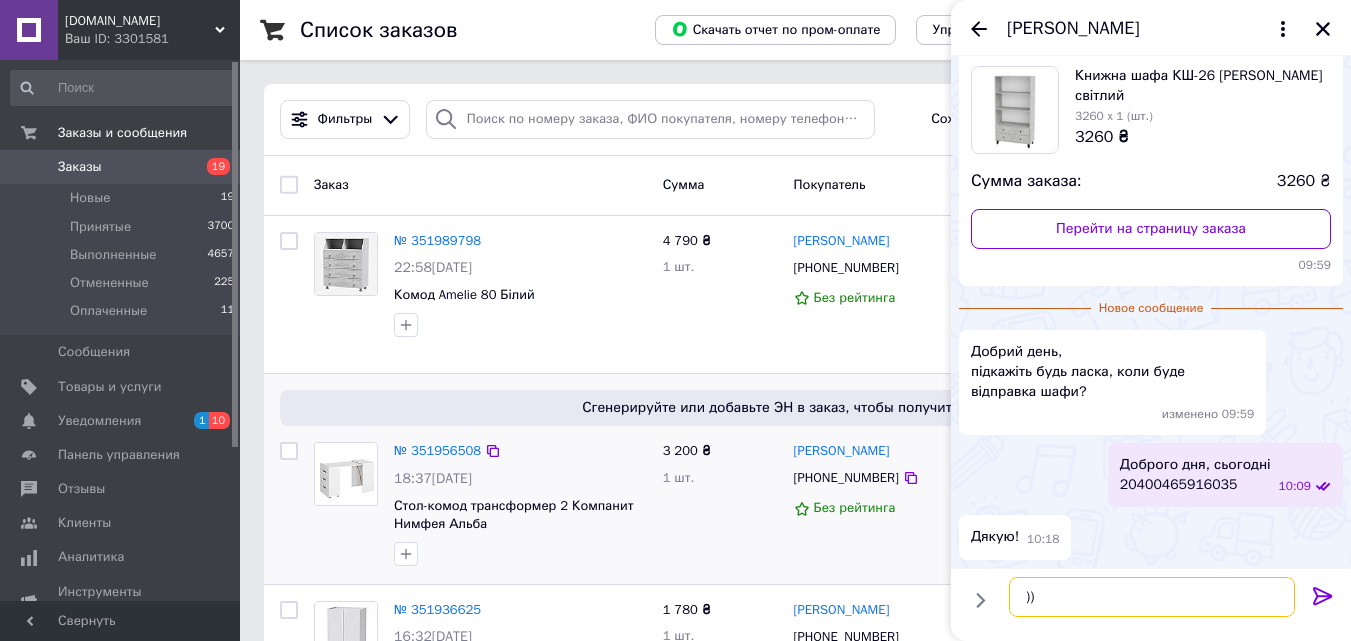 type 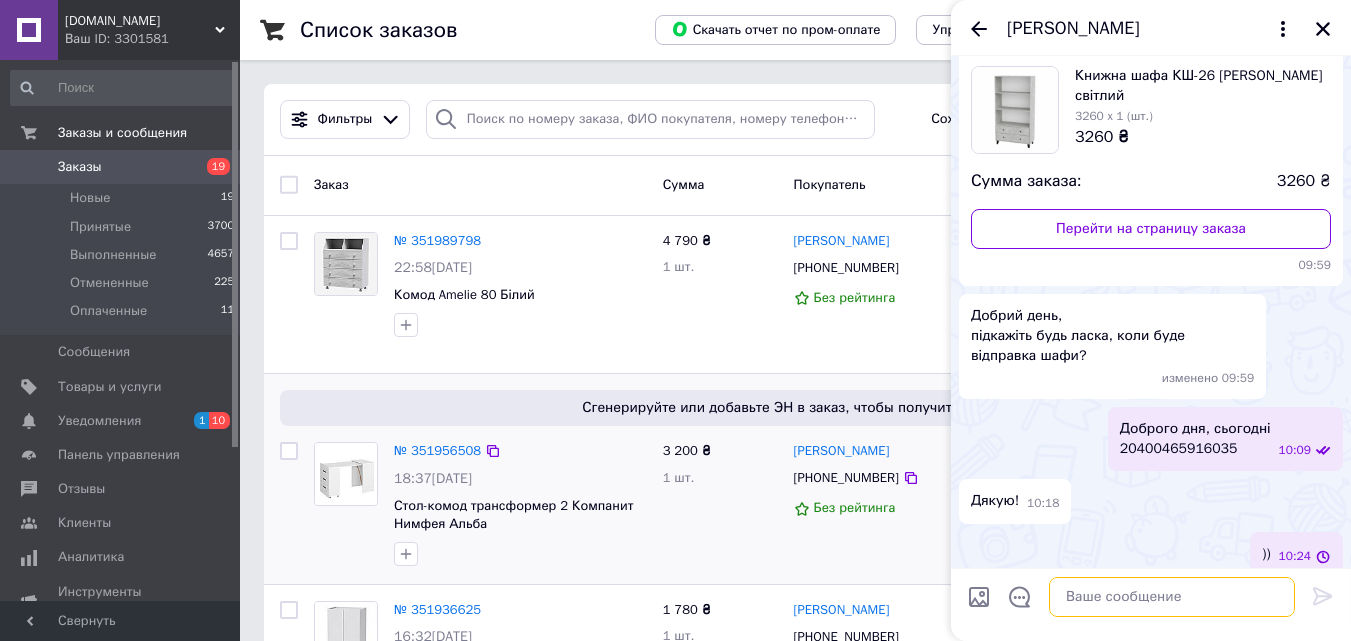 scroll, scrollTop: 134, scrollLeft: 0, axis: vertical 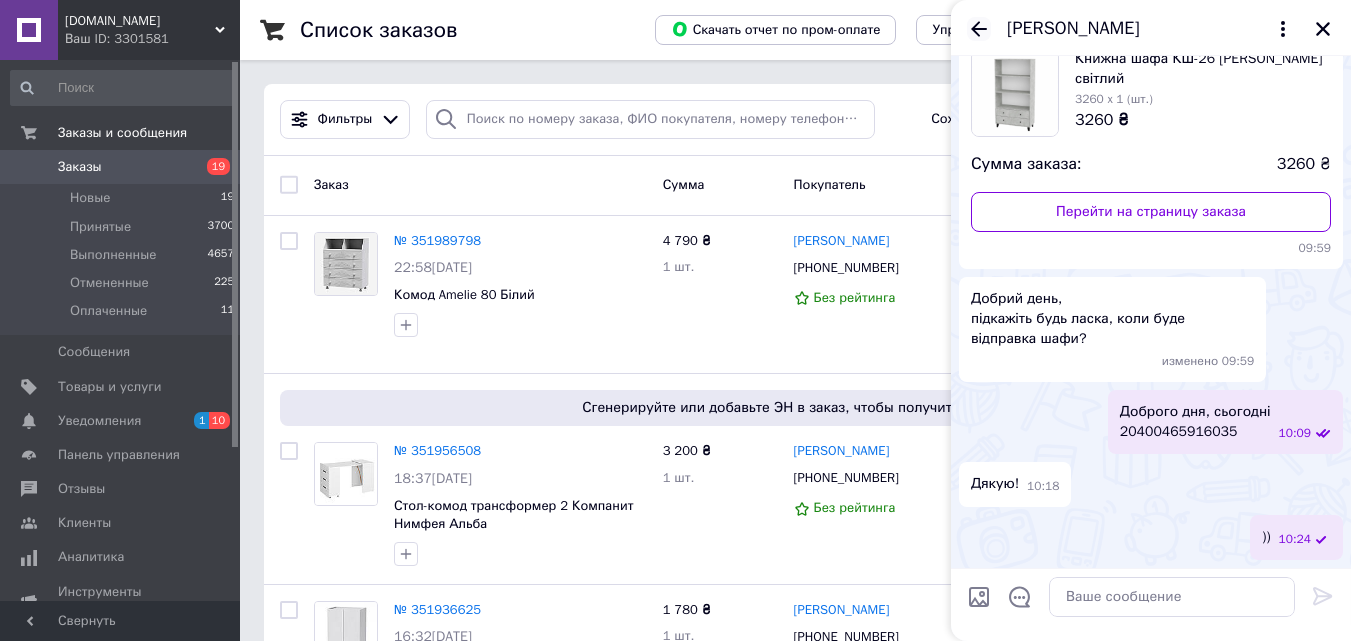 click 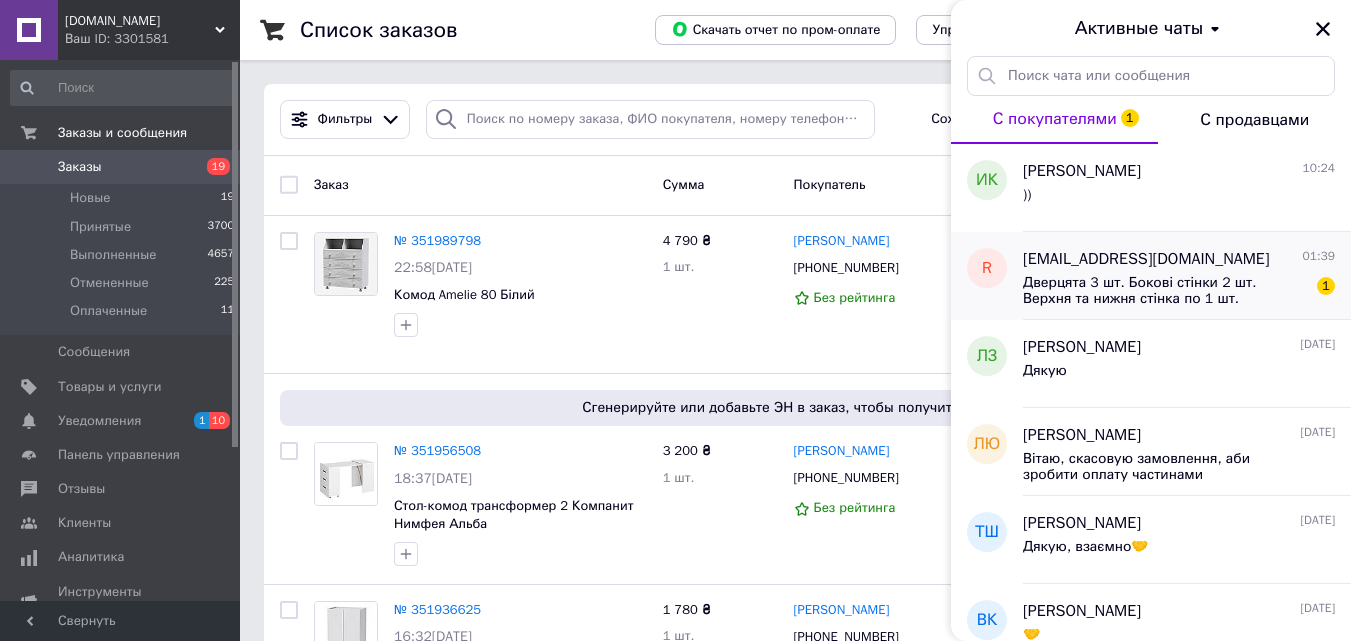 click on "Дверцята 3 шт. Бокові стінки 2 шт. Верхня та нижня стінка по 1 шт.
Веутрішня полка - з нею все ок" at bounding box center (1165, 291) 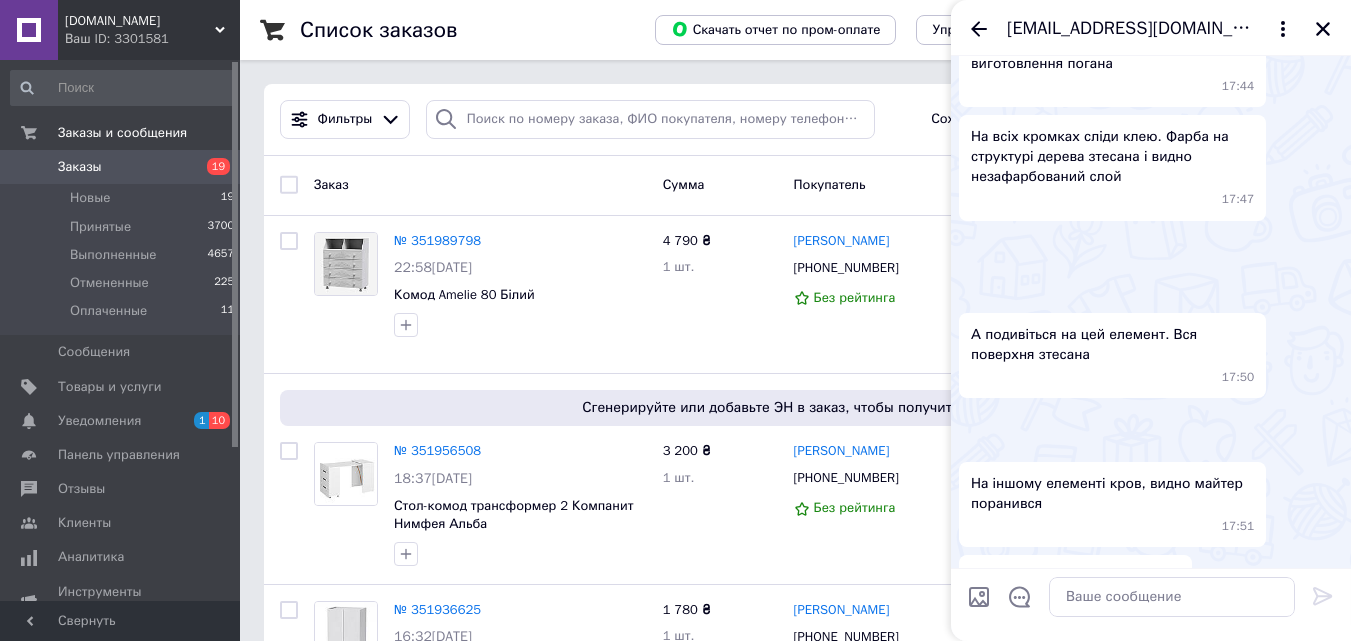 scroll, scrollTop: 1284, scrollLeft: 0, axis: vertical 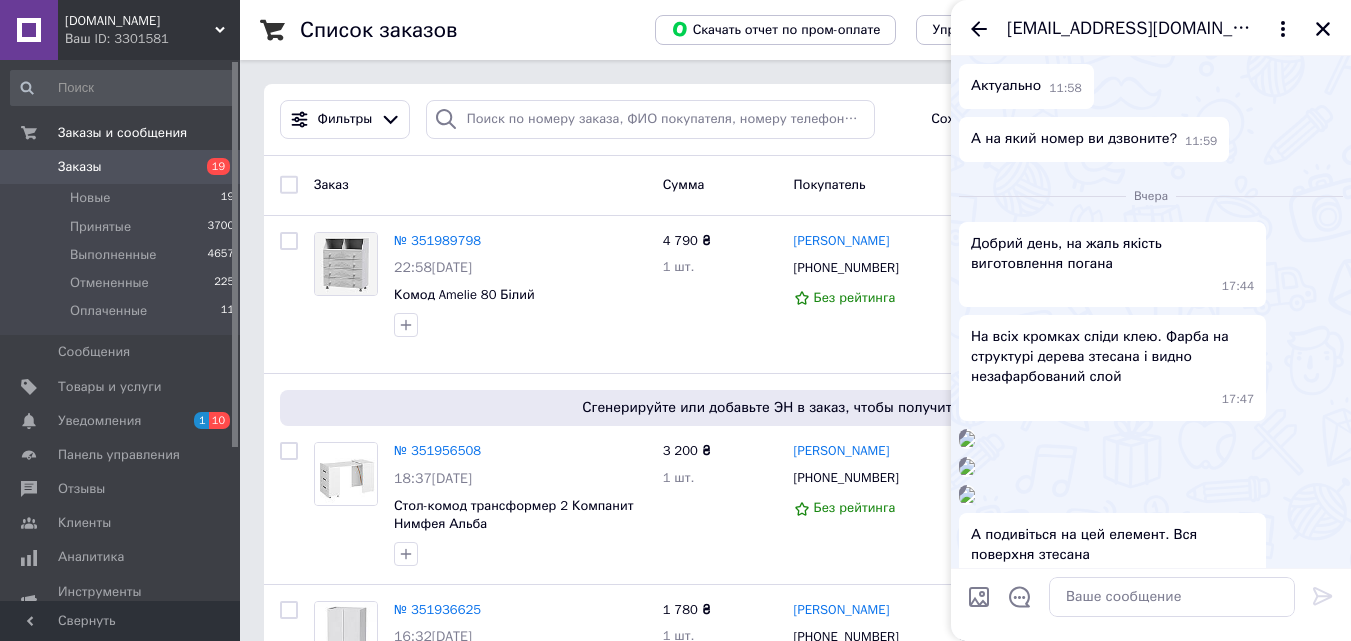 click at bounding box center (967, 439) 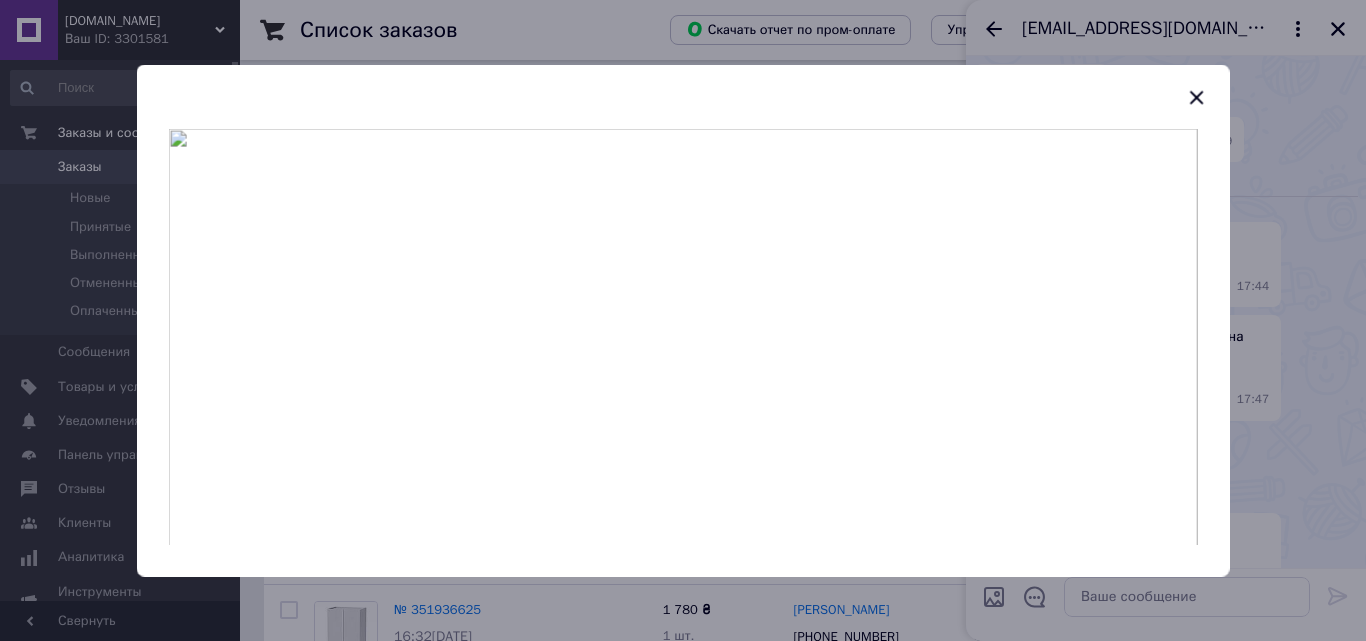 drag, startPoint x: 1201, startPoint y: 100, endPoint x: 1182, endPoint y: 122, distance: 29.068884 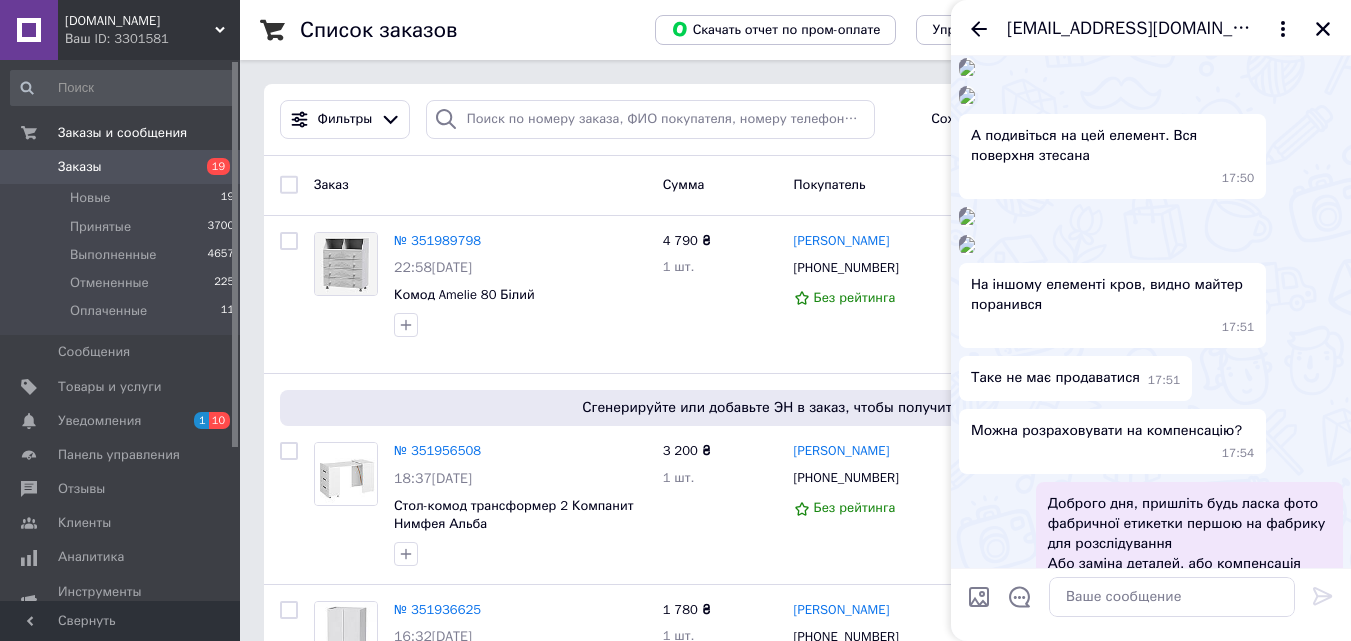 scroll, scrollTop: 1684, scrollLeft: 0, axis: vertical 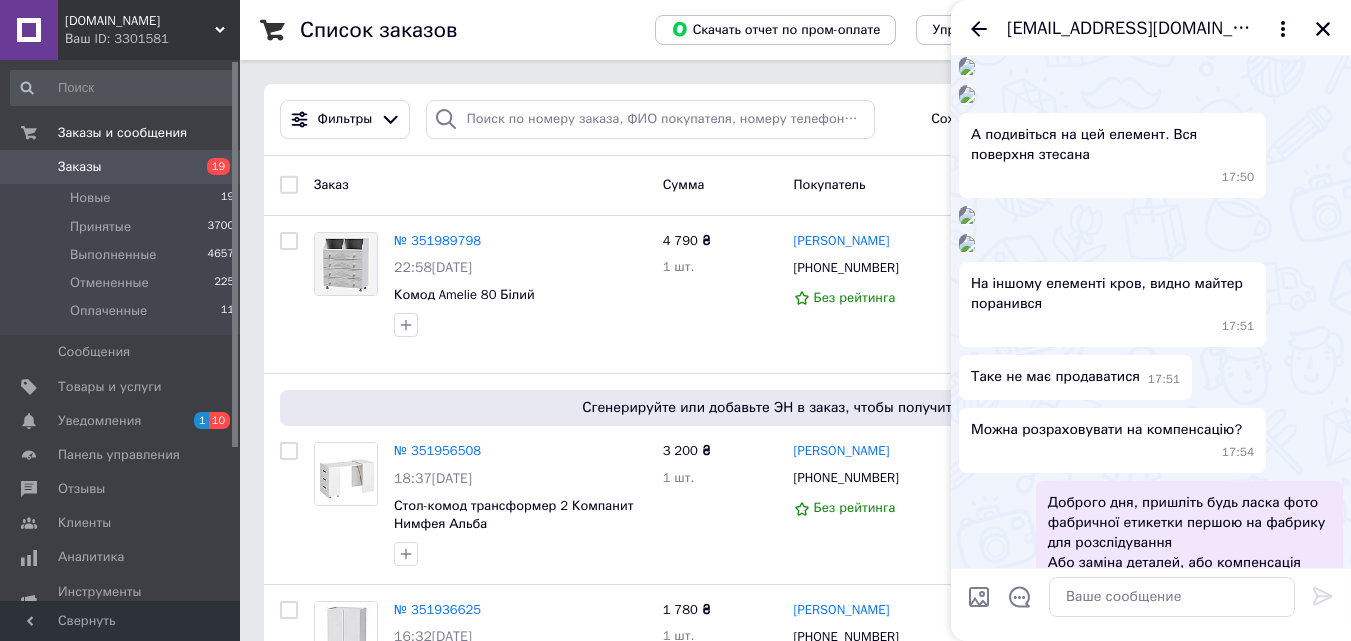 click at bounding box center [967, 67] 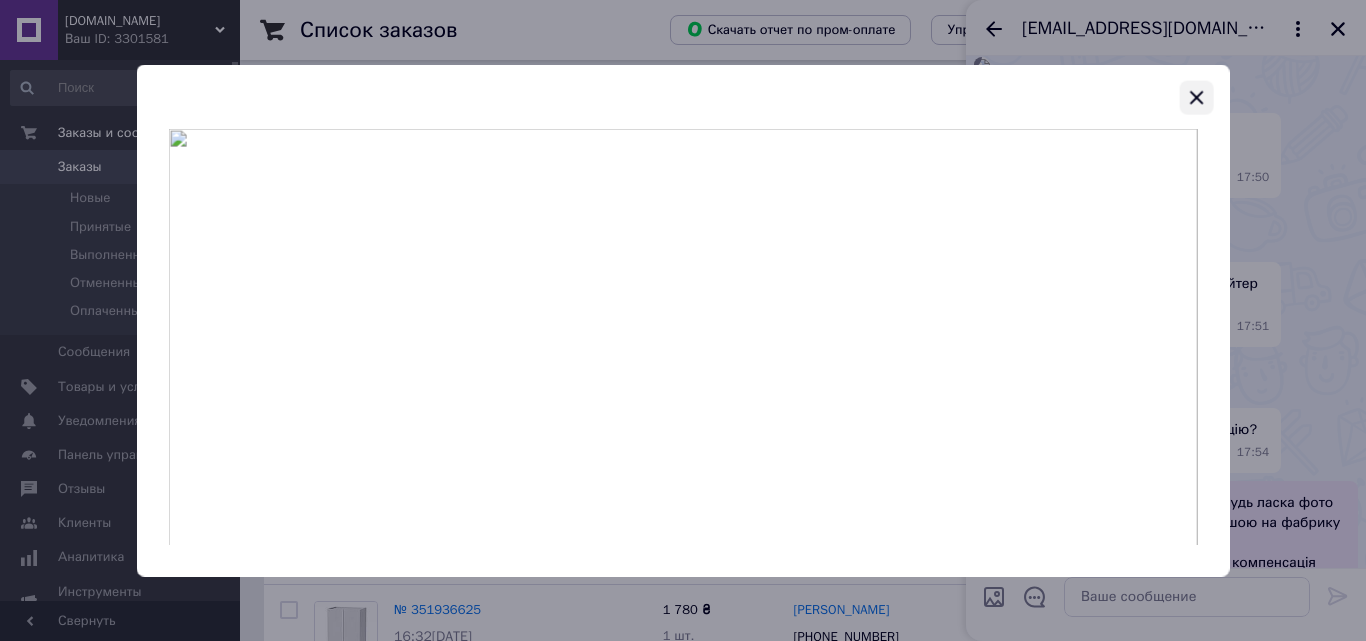 click 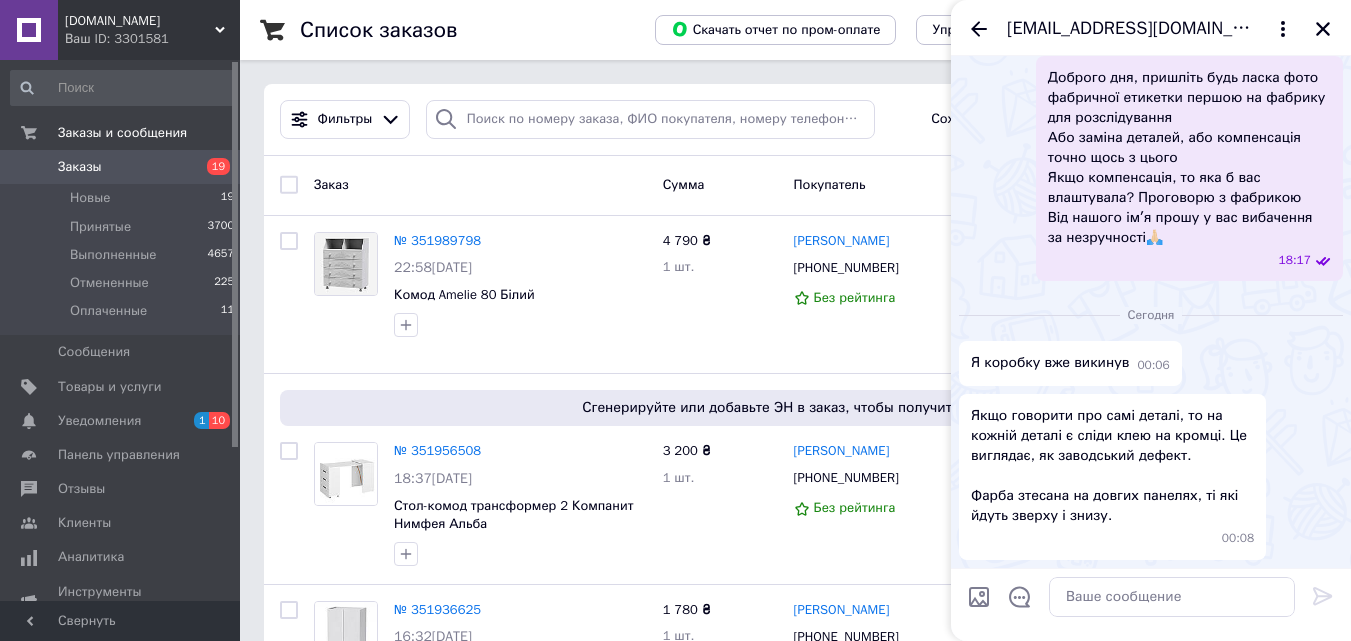 scroll, scrollTop: 2184, scrollLeft: 0, axis: vertical 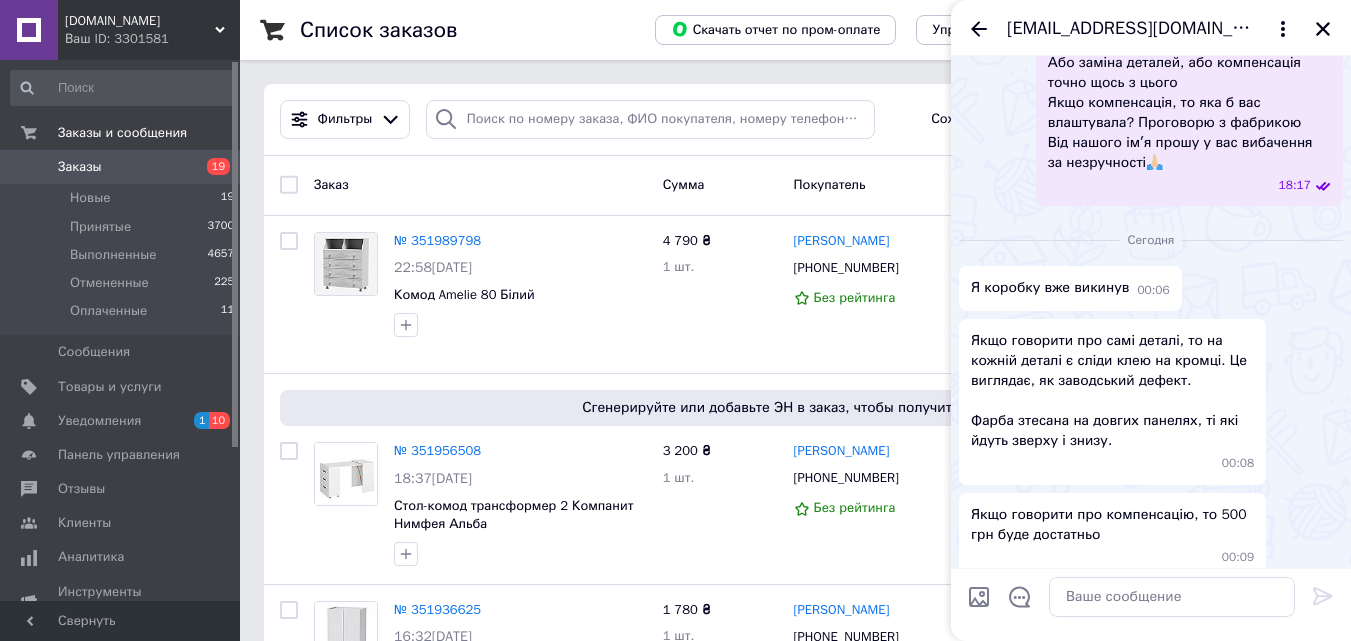 click at bounding box center (967, -405) 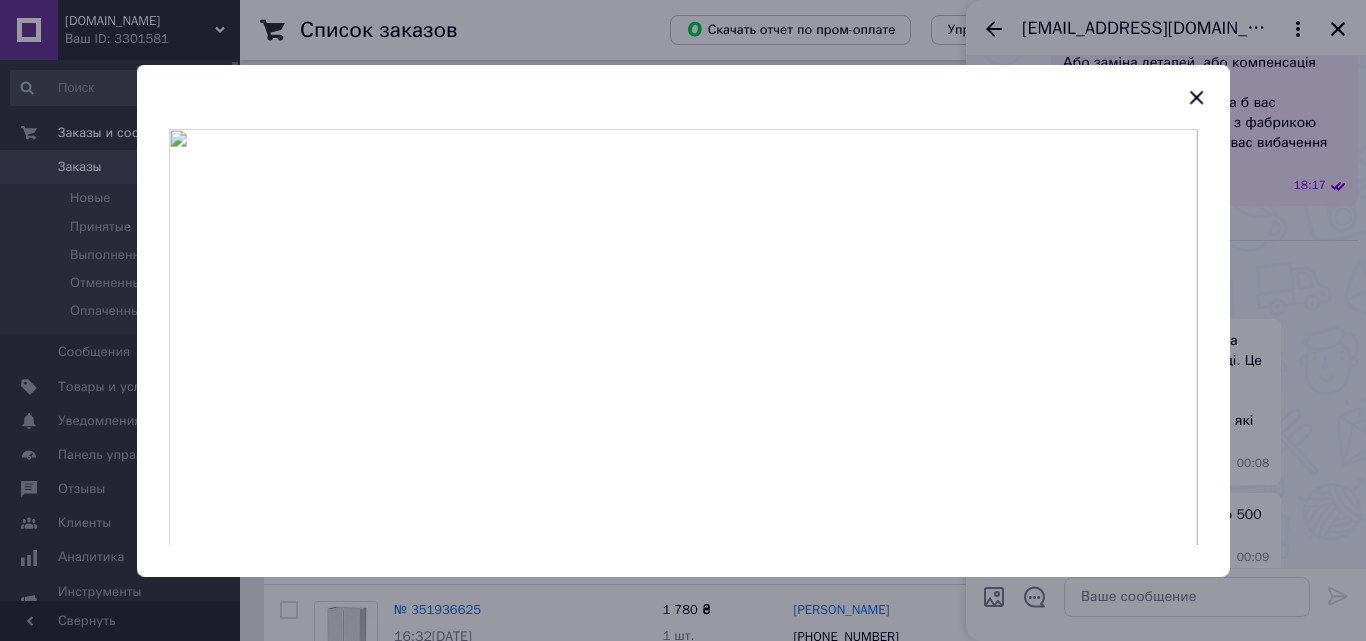 drag, startPoint x: 1318, startPoint y: 232, endPoint x: 1307, endPoint y: 235, distance: 11.401754 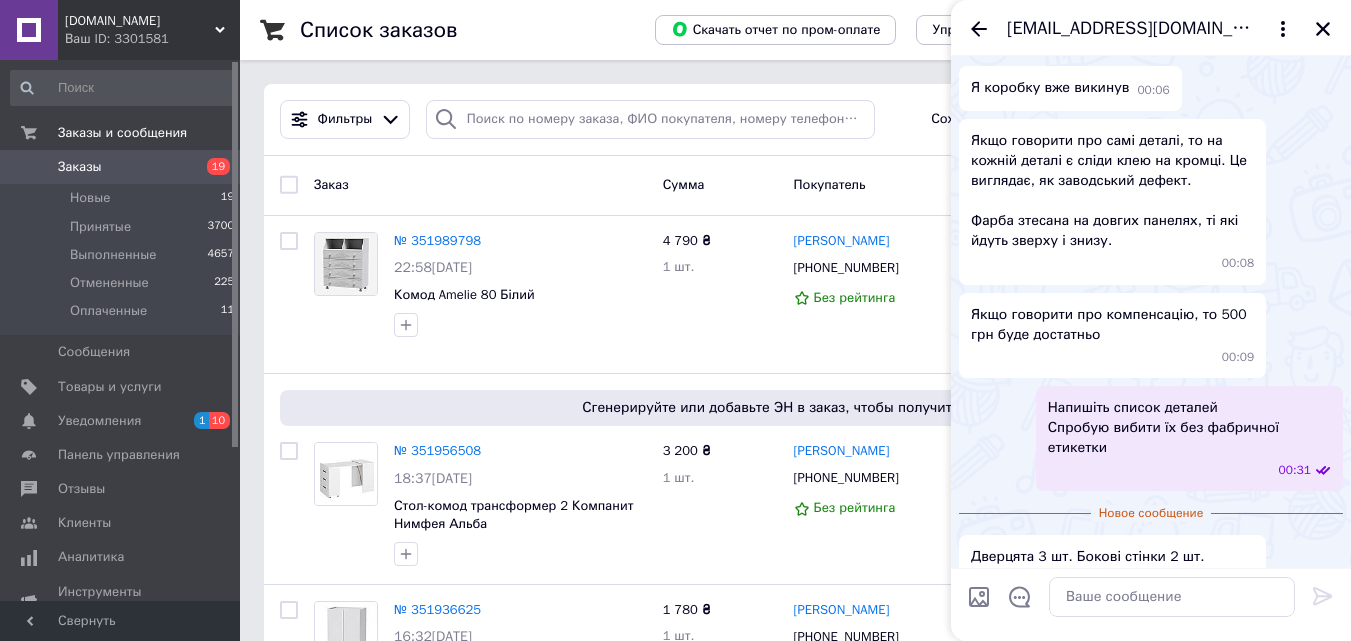scroll, scrollTop: 2484, scrollLeft: 0, axis: vertical 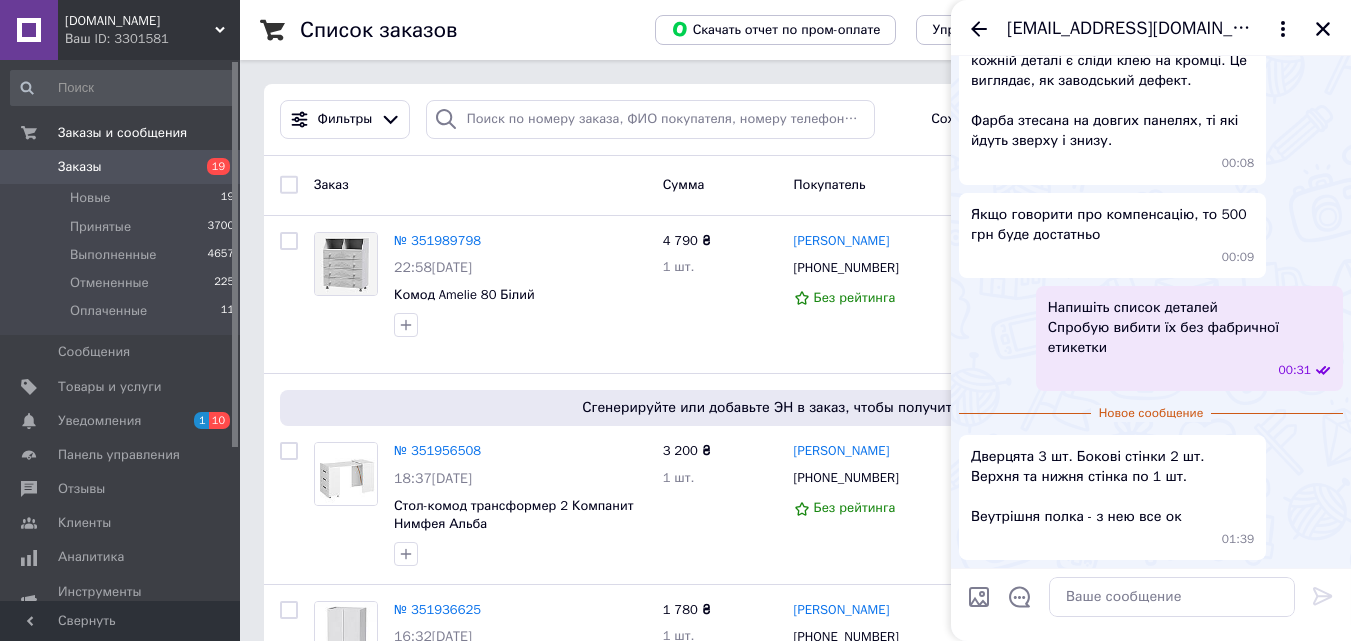 click at bounding box center [967, -584] 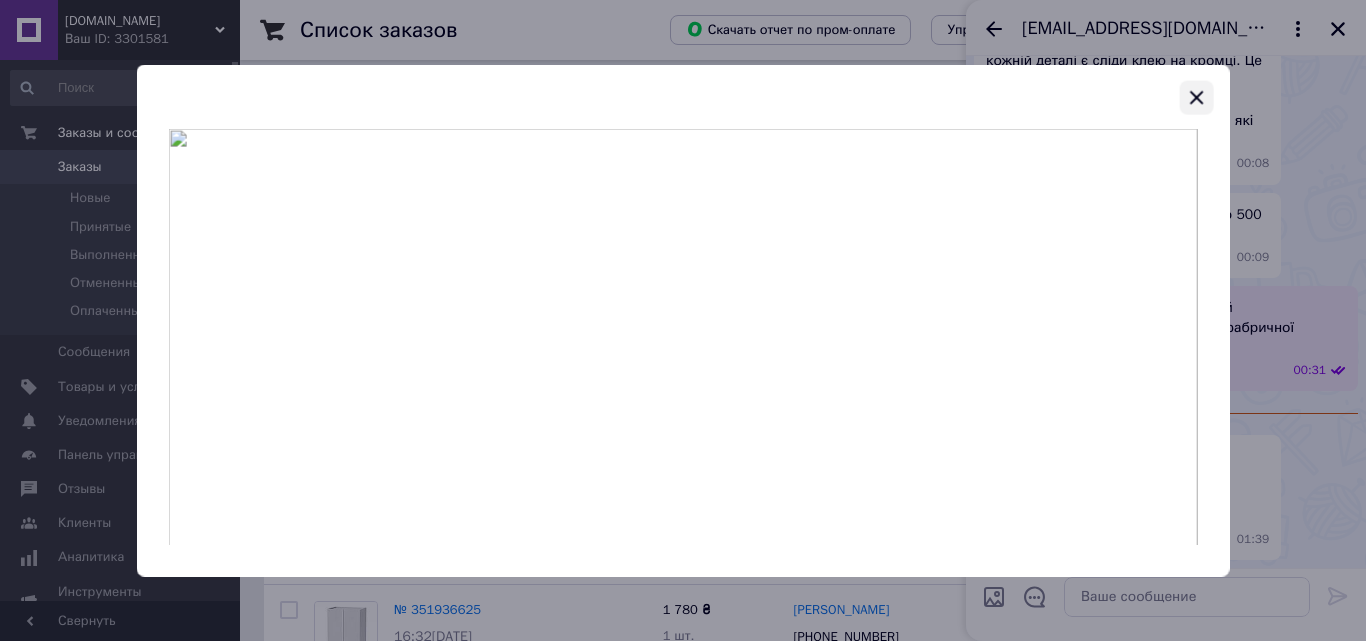 click 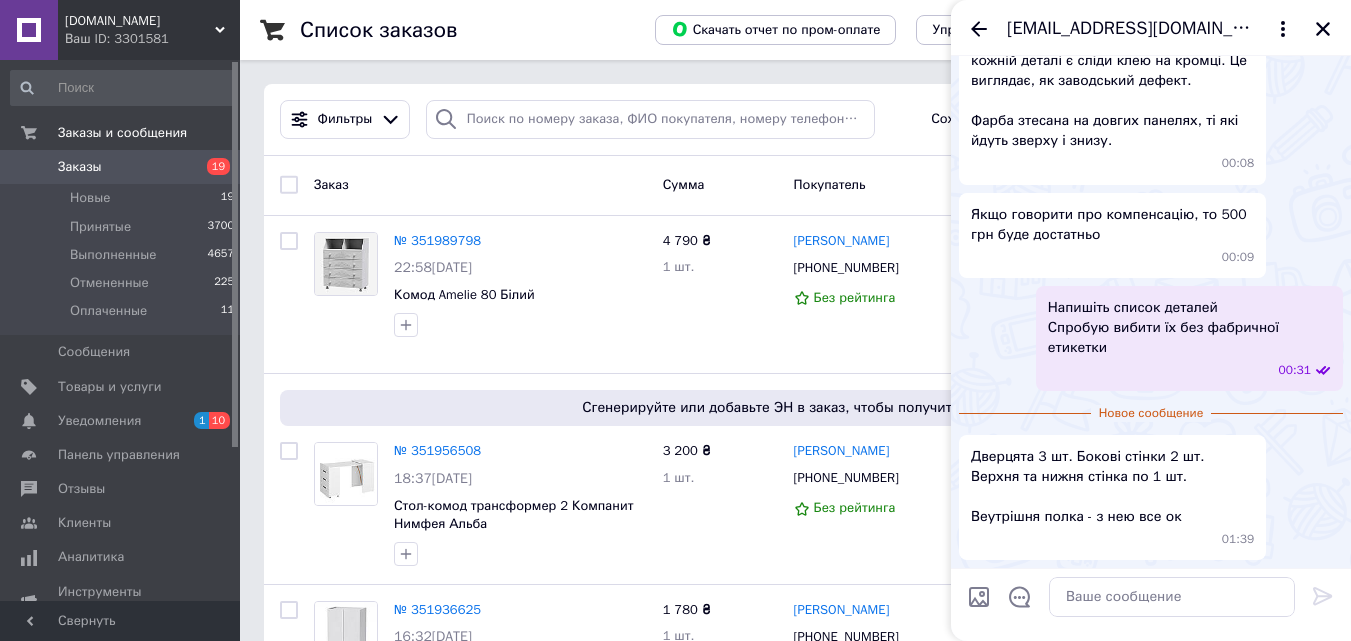 scroll, scrollTop: 2884, scrollLeft: 0, axis: vertical 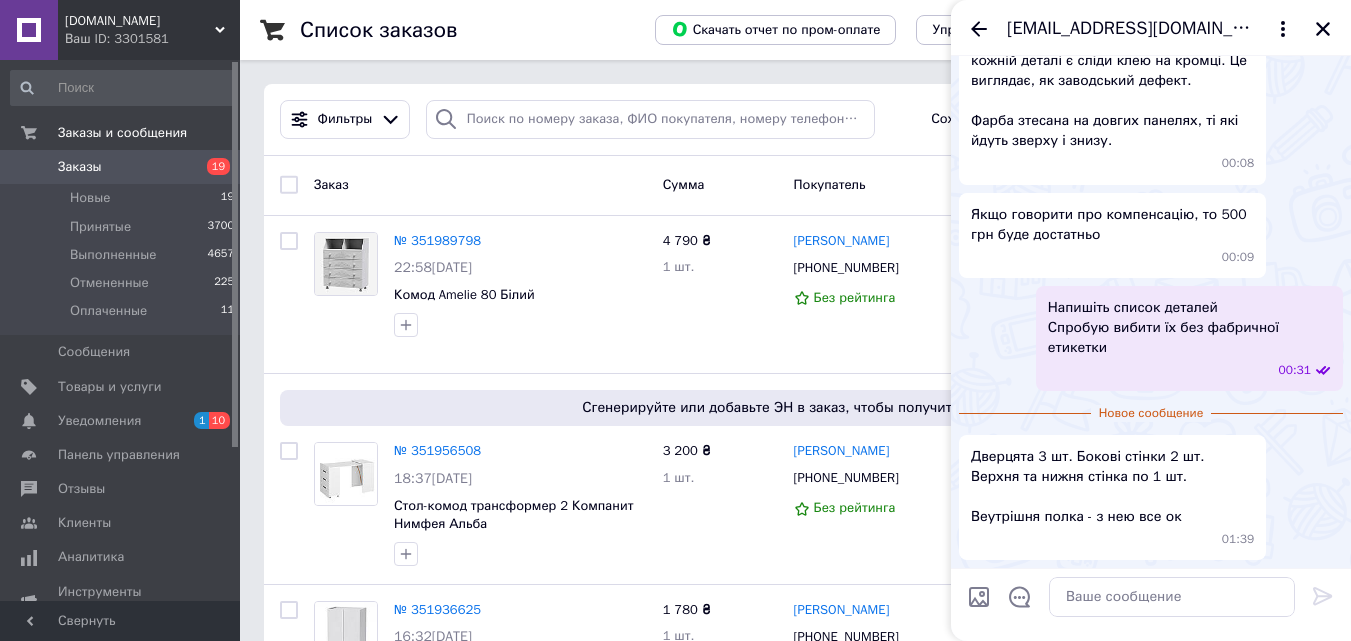 click at bounding box center (967, -556) 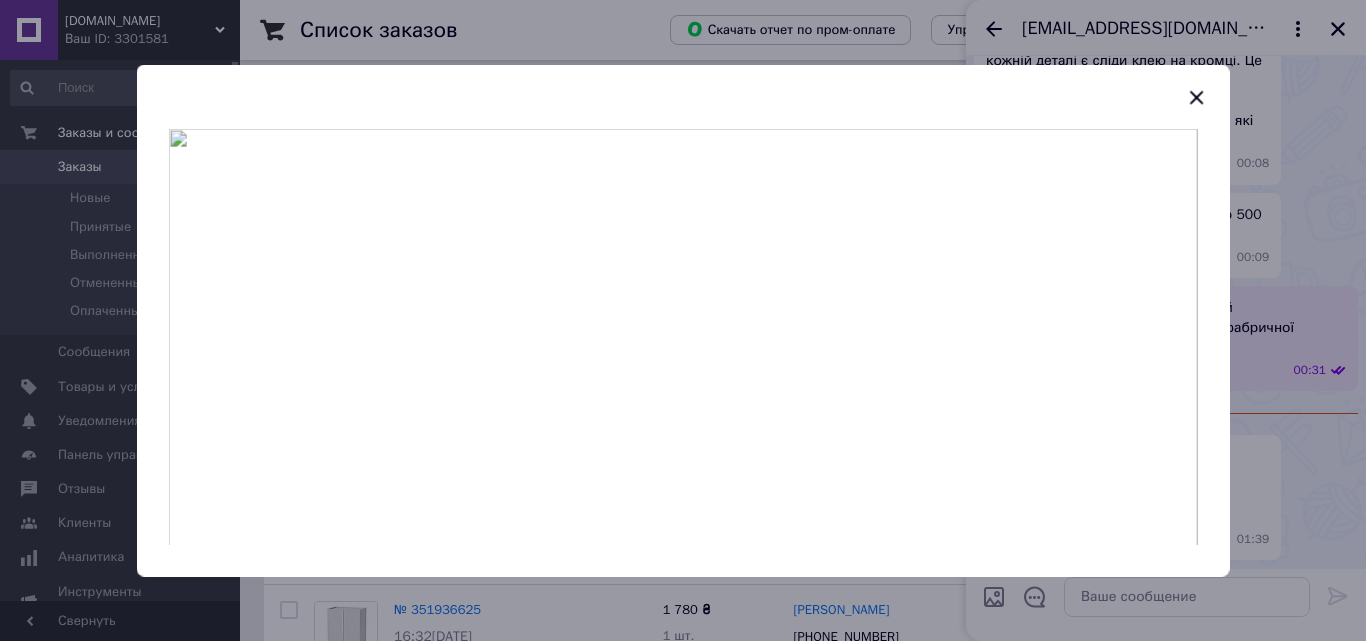 click at bounding box center (683, 320) 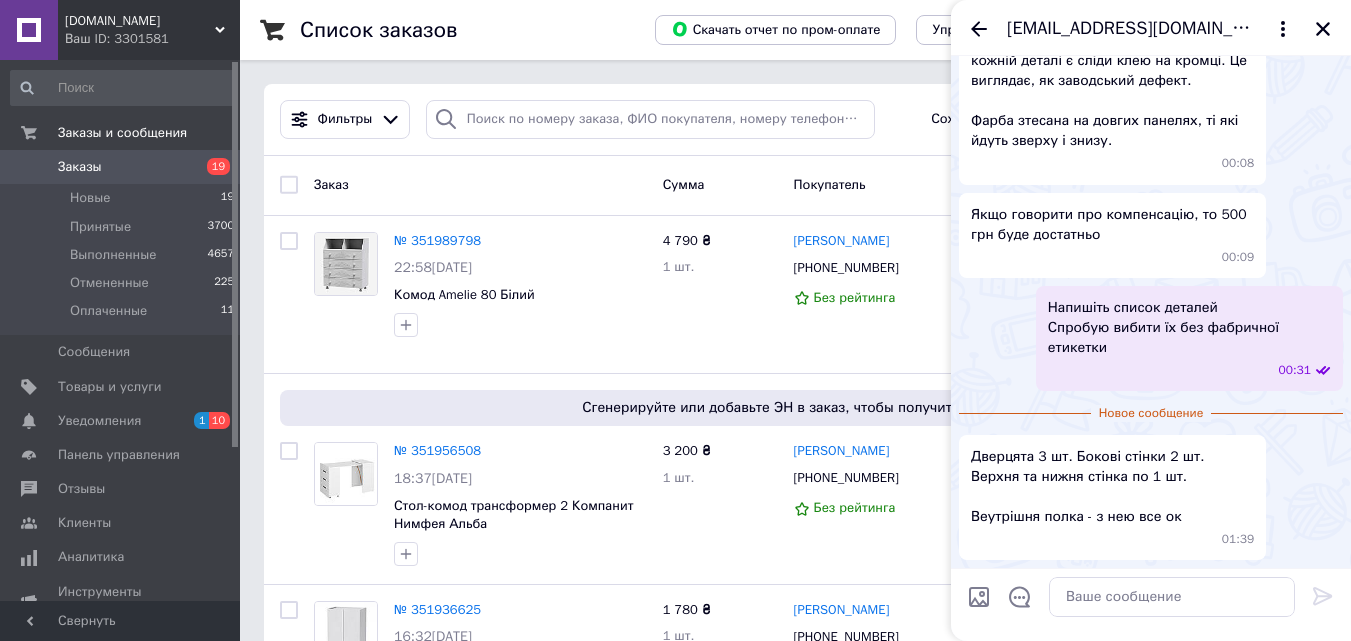 scroll, scrollTop: 3684, scrollLeft: 0, axis: vertical 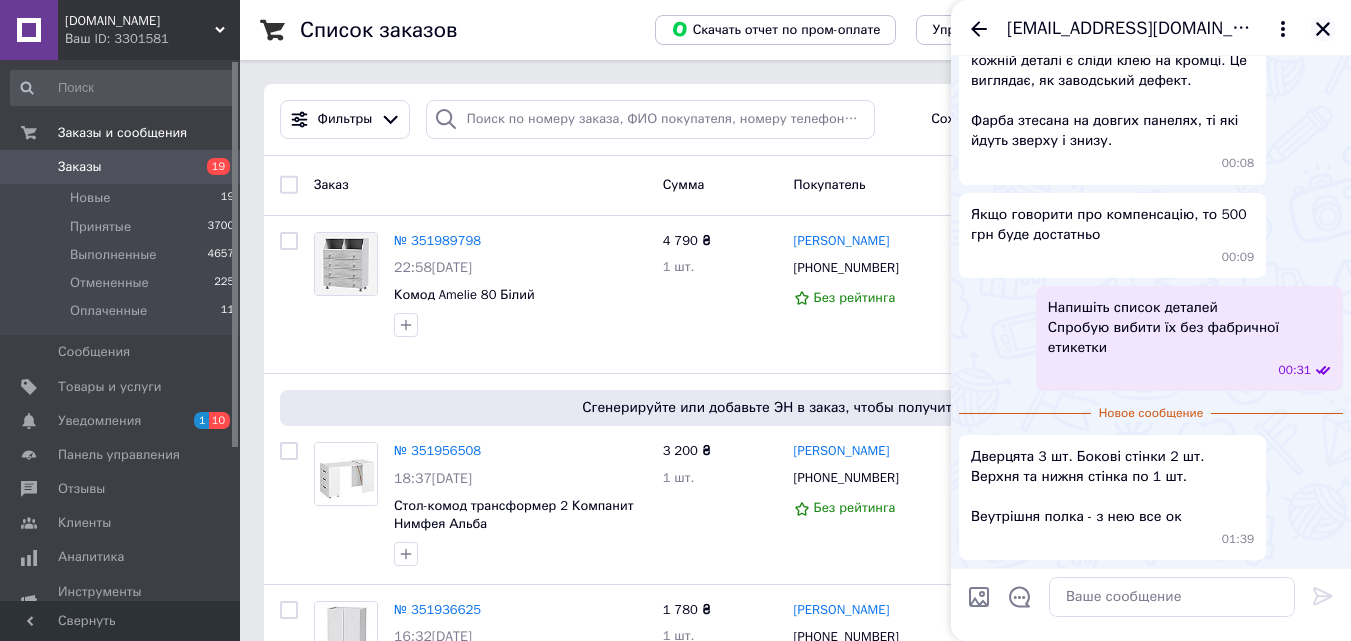 click 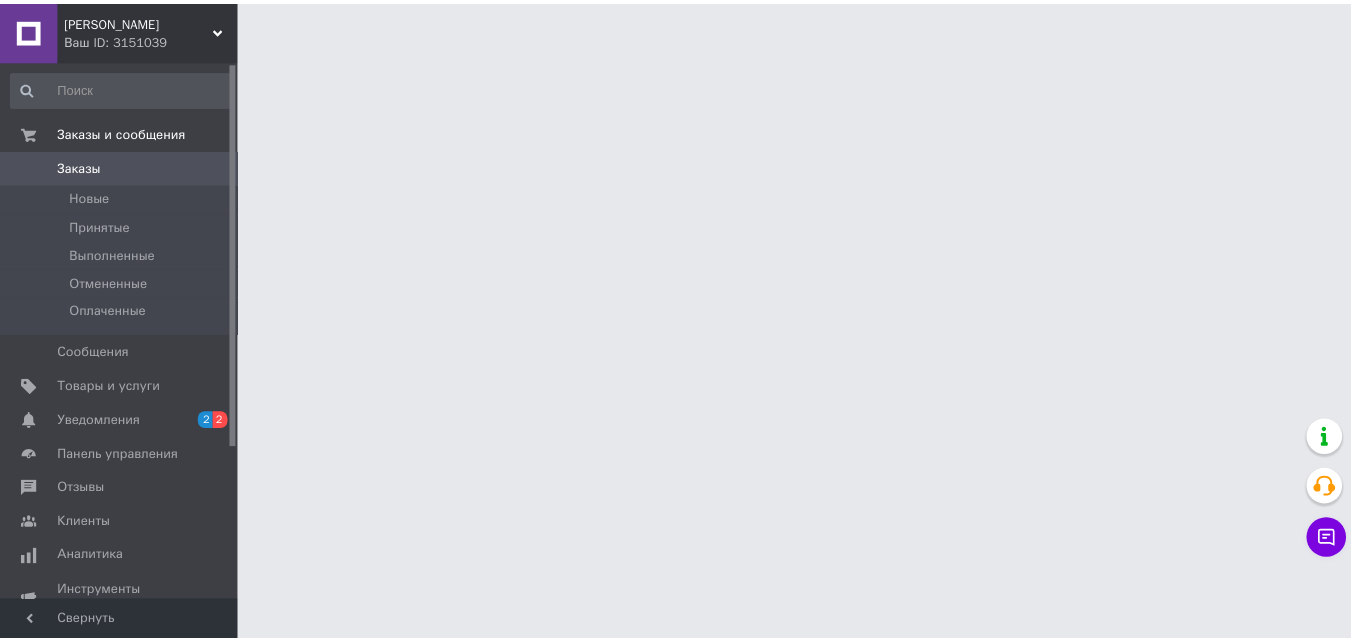 scroll, scrollTop: 0, scrollLeft: 0, axis: both 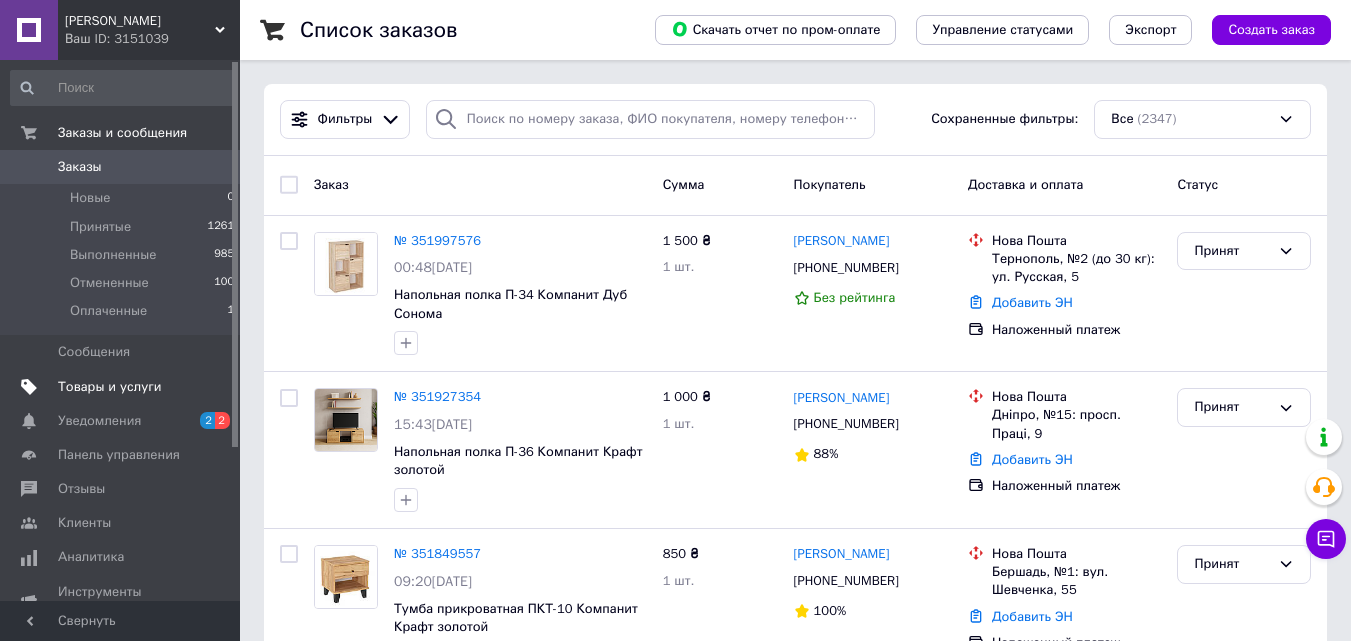 click on "Товары и услуги" at bounding box center (110, 387) 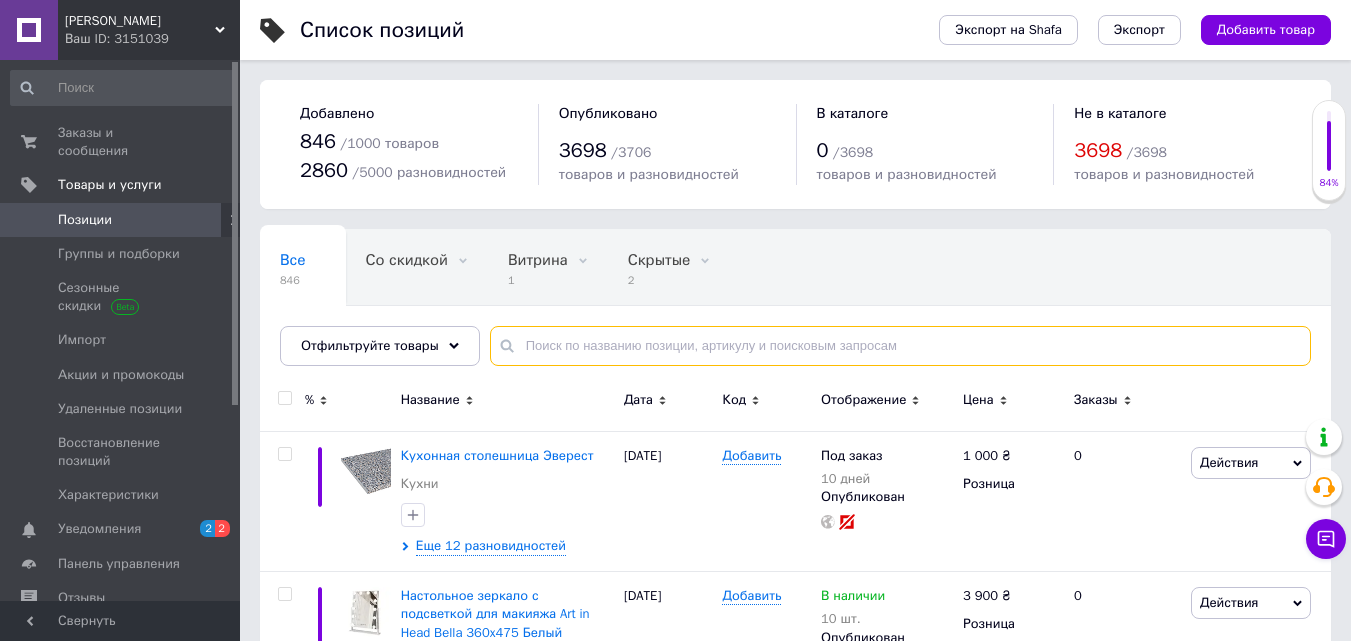 click at bounding box center (900, 346) 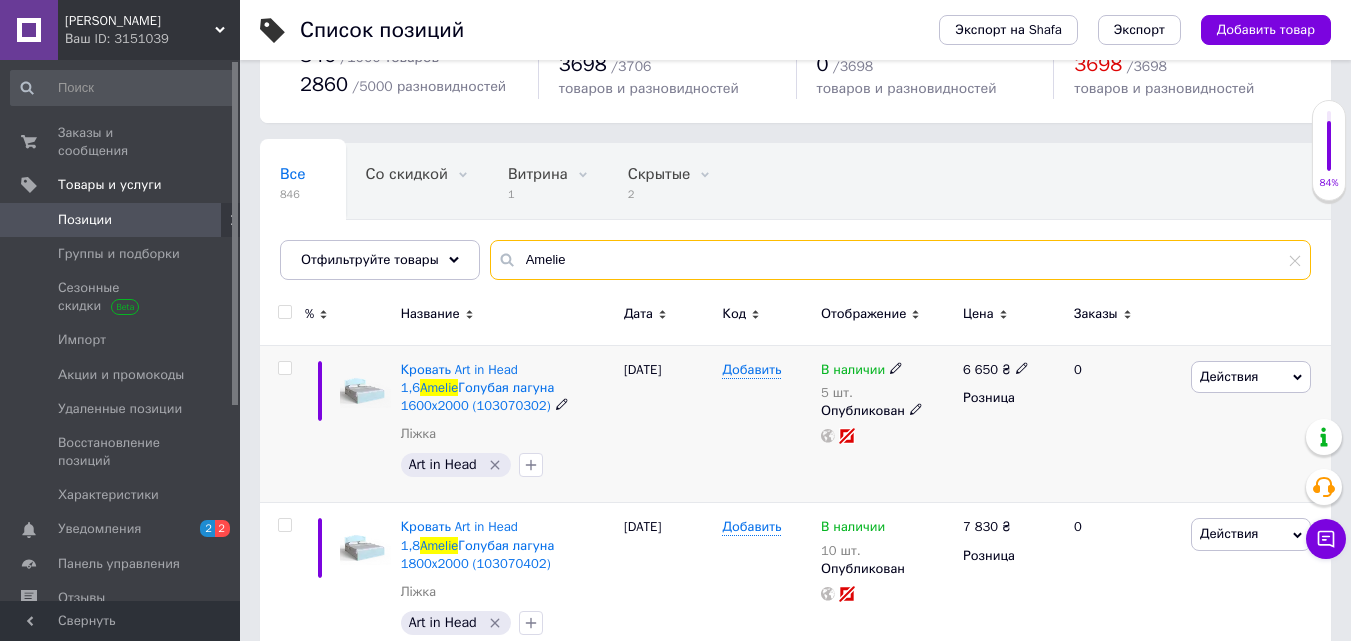scroll, scrollTop: 125, scrollLeft: 0, axis: vertical 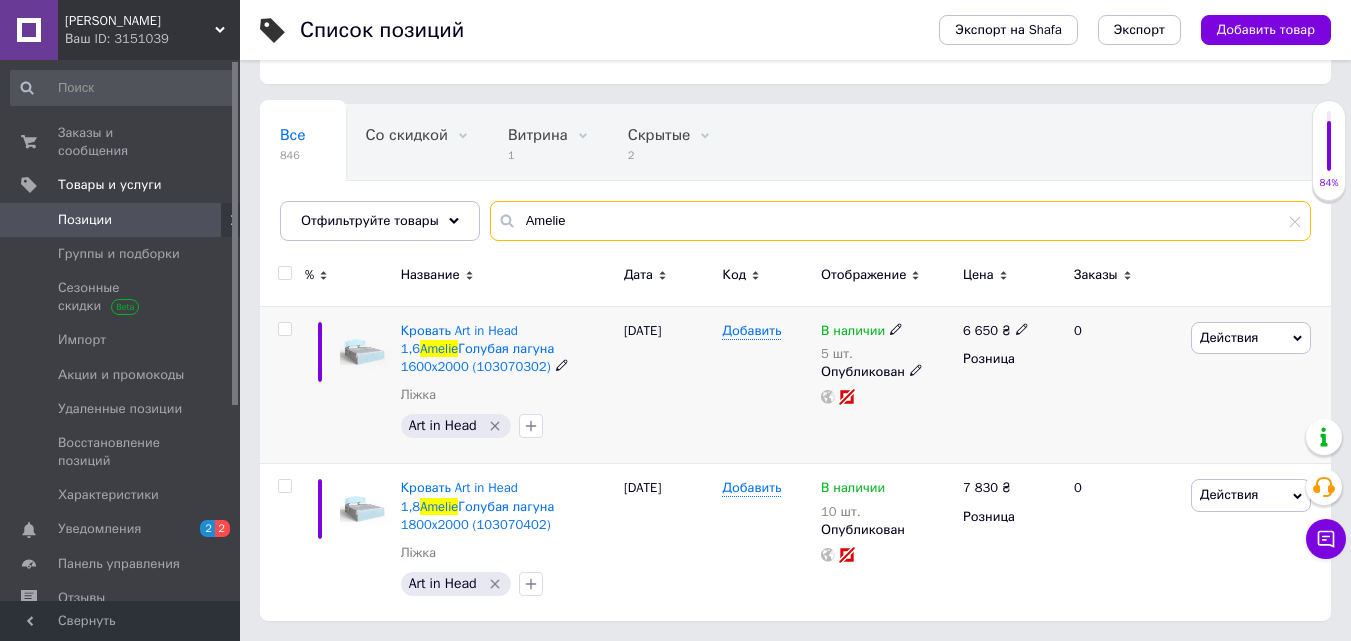 type on "Amelie" 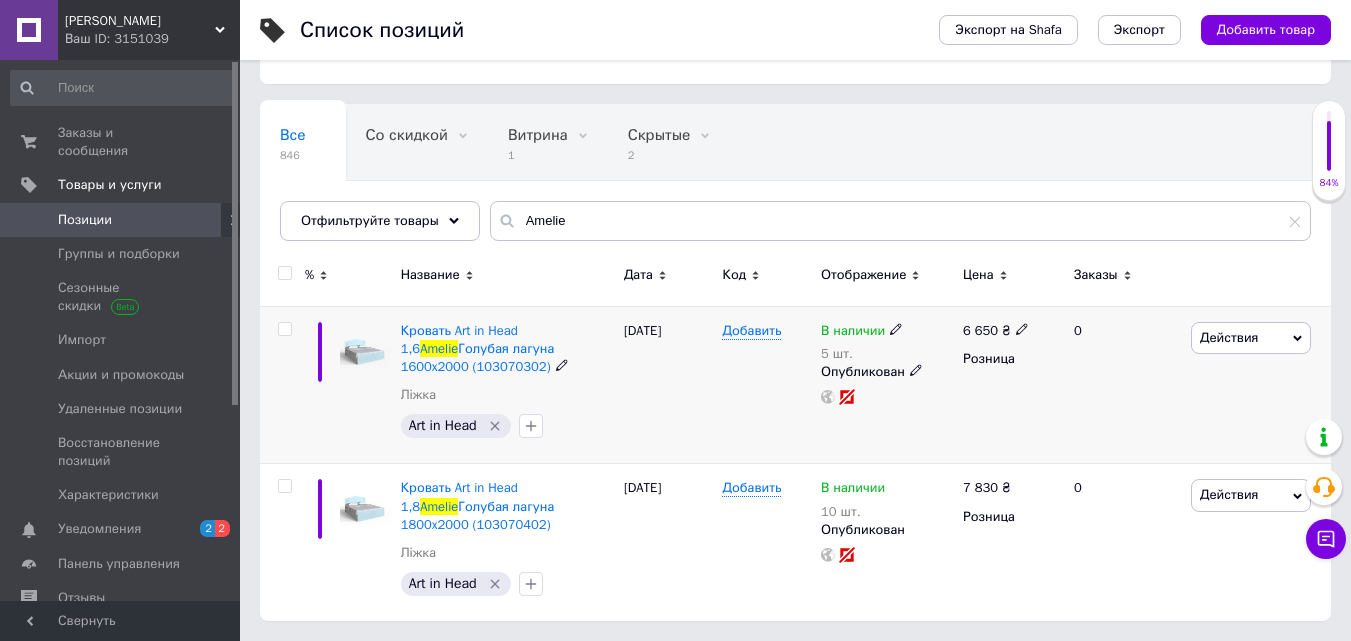 click on "Действия" at bounding box center (1251, 338) 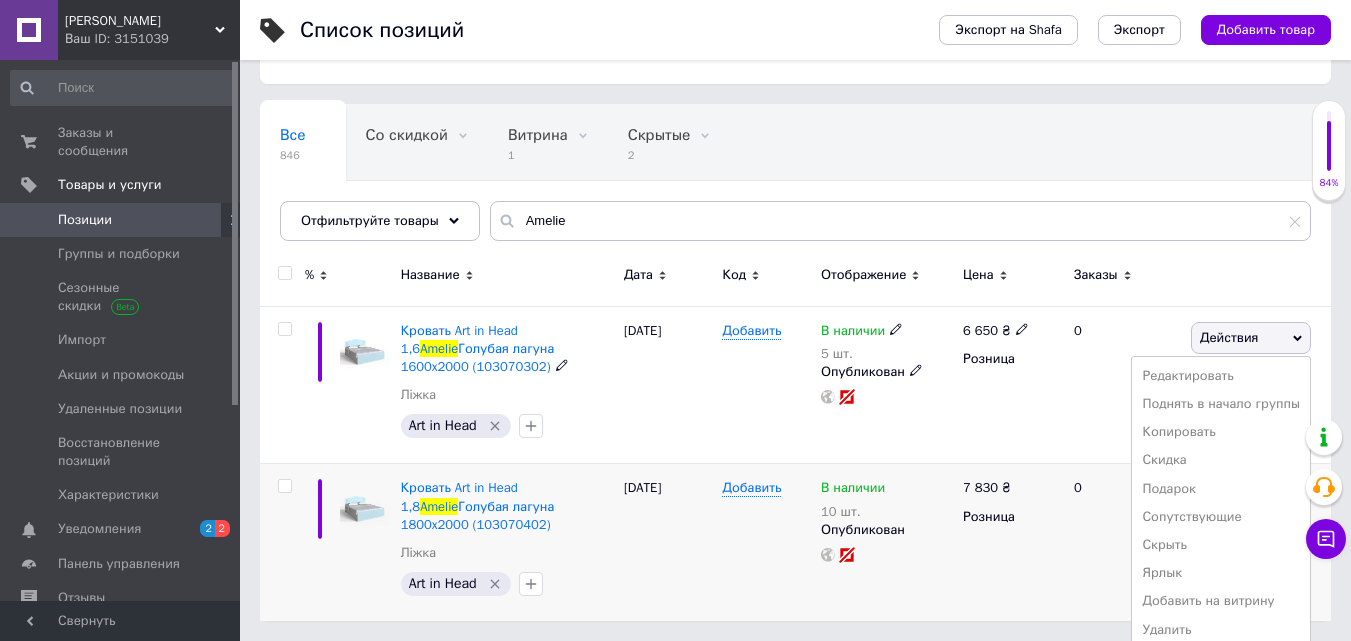 click on "Скрыть" at bounding box center (1221, 545) 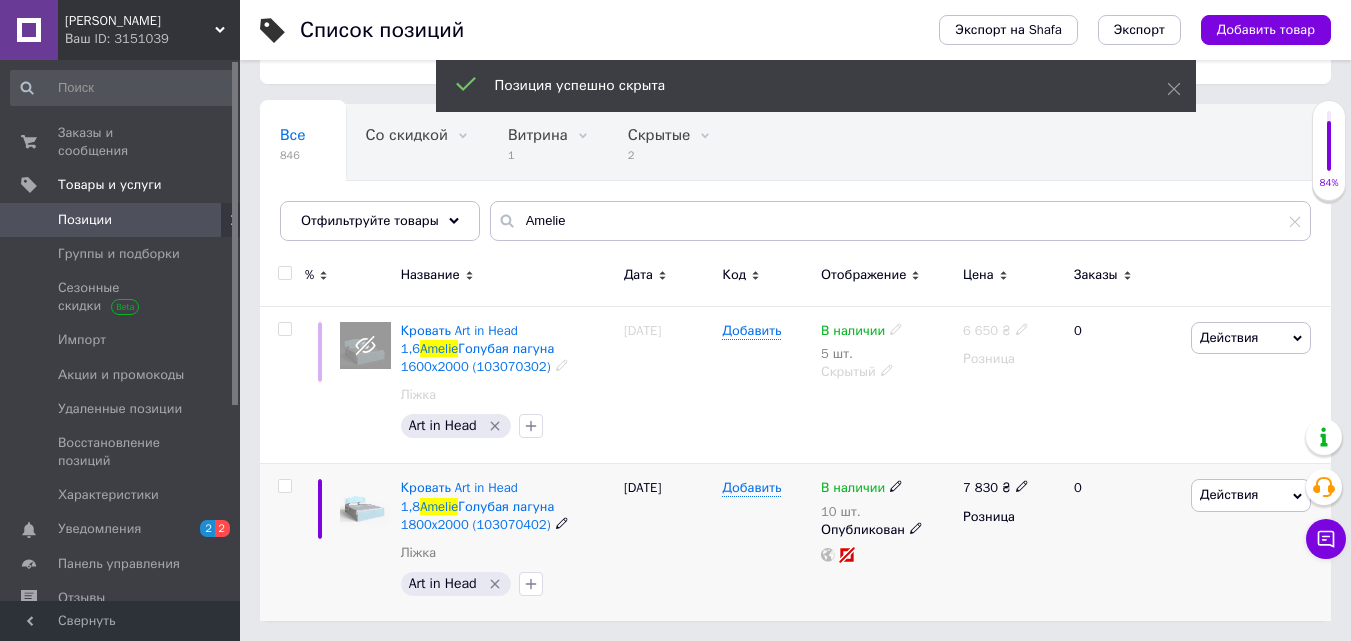 click on "Действия" at bounding box center [1251, 495] 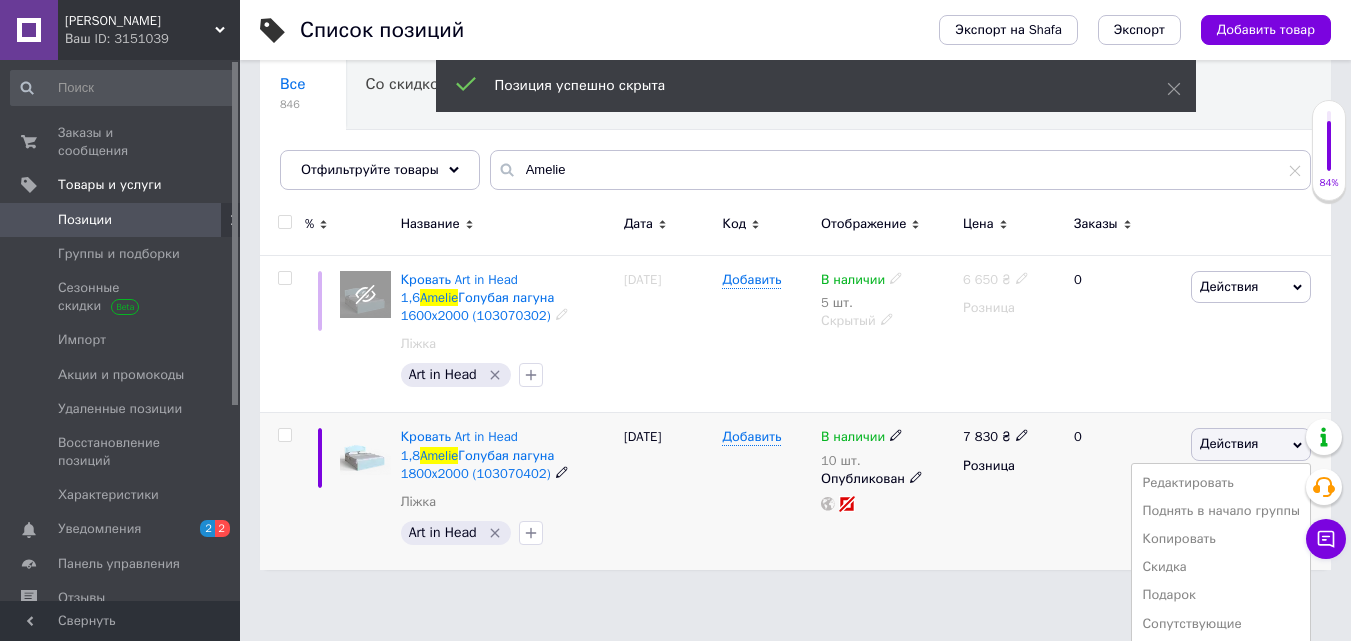 scroll, scrollTop: 291, scrollLeft: 0, axis: vertical 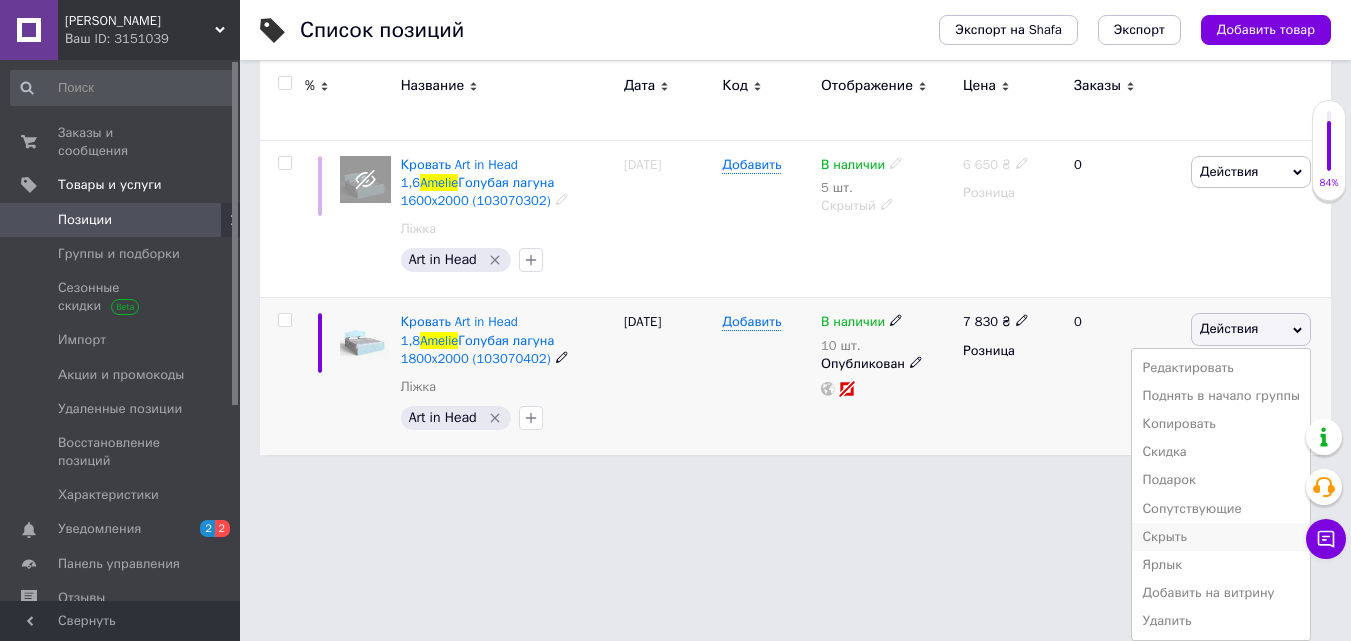 click on "Скрыть" at bounding box center (1221, 537) 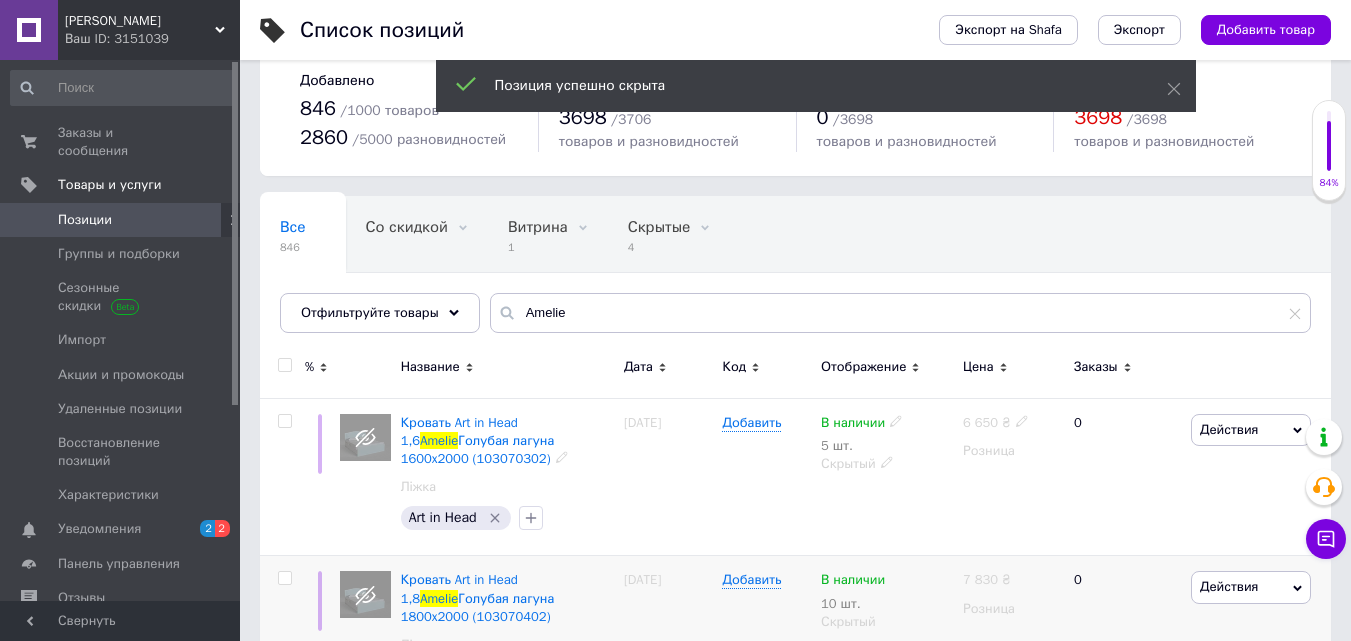 scroll, scrollTop: 0, scrollLeft: 0, axis: both 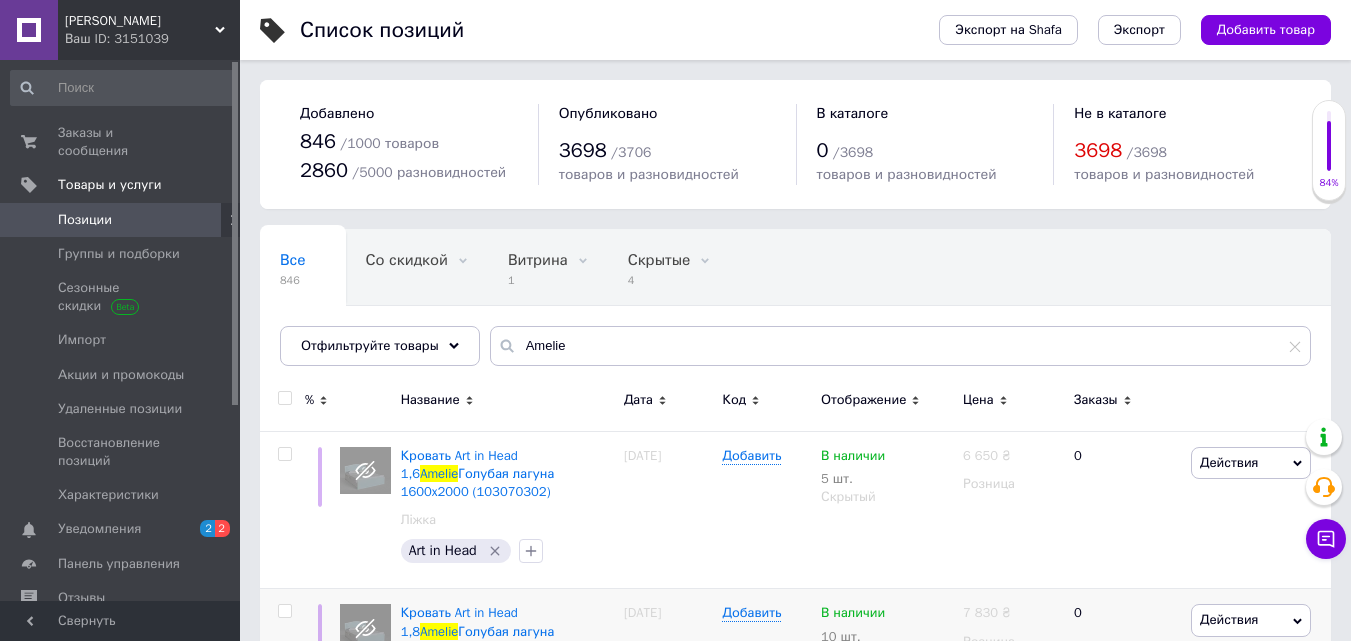 click on "Ваш ID: 3151039" at bounding box center (152, 39) 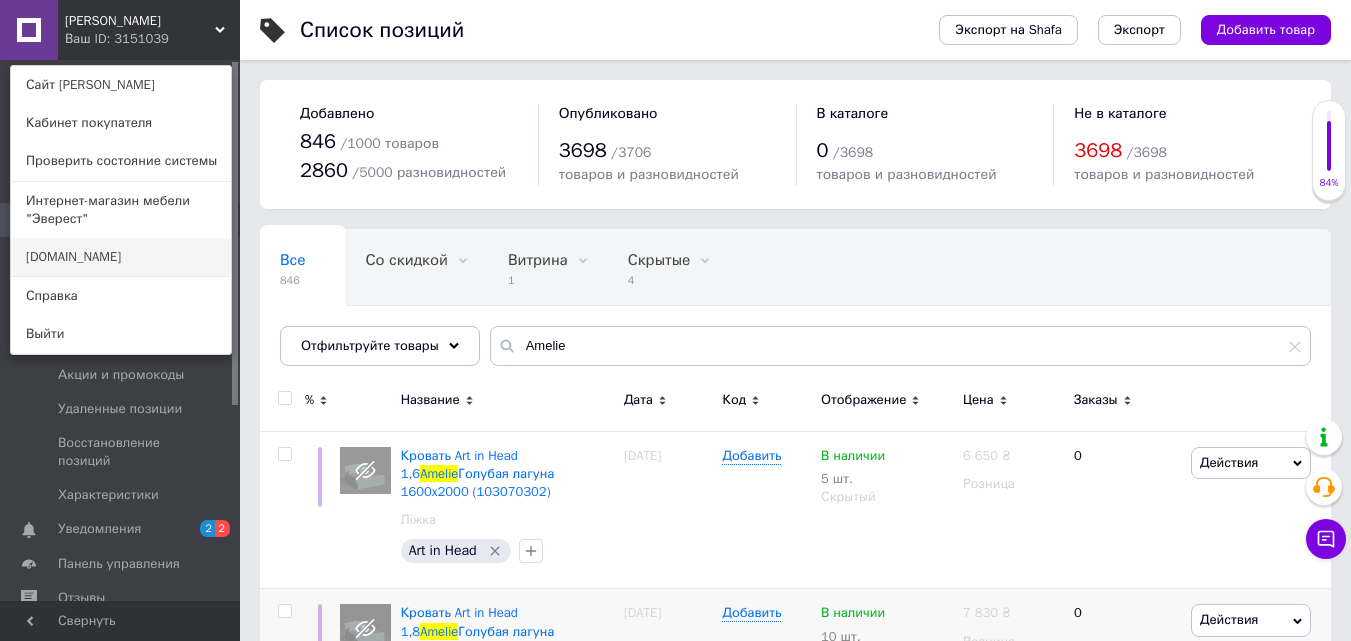 click on "[DOMAIN_NAME]" at bounding box center [121, 257] 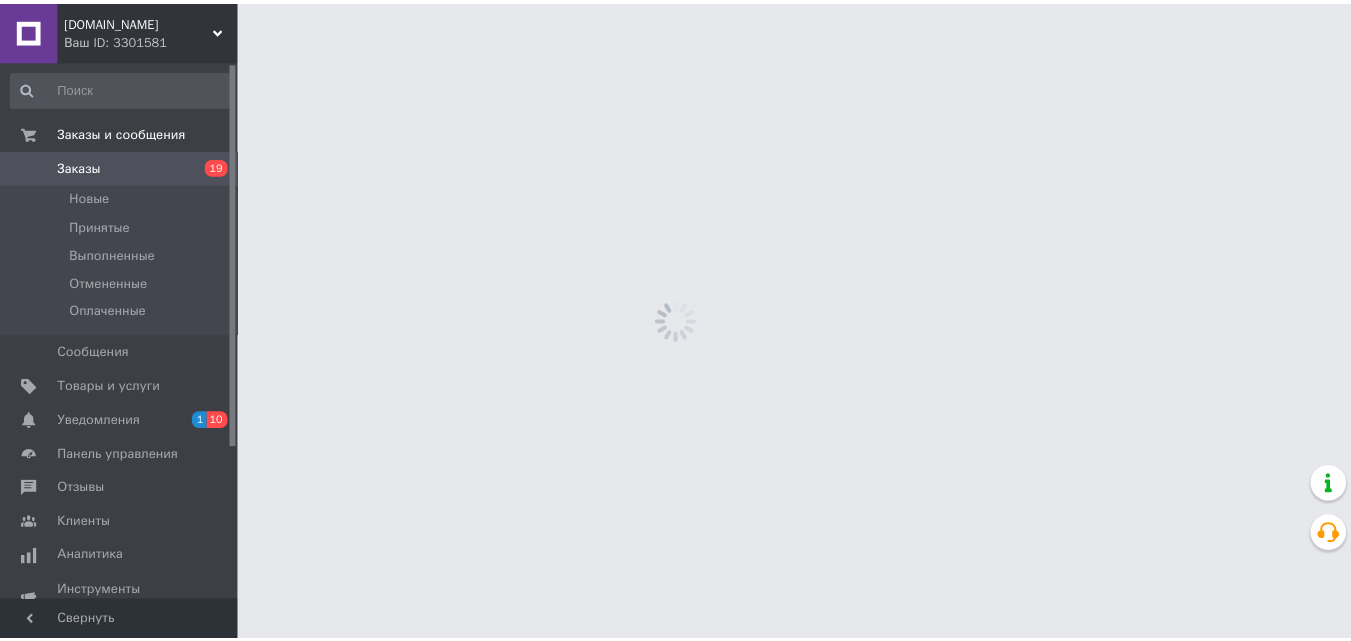 scroll, scrollTop: 0, scrollLeft: 0, axis: both 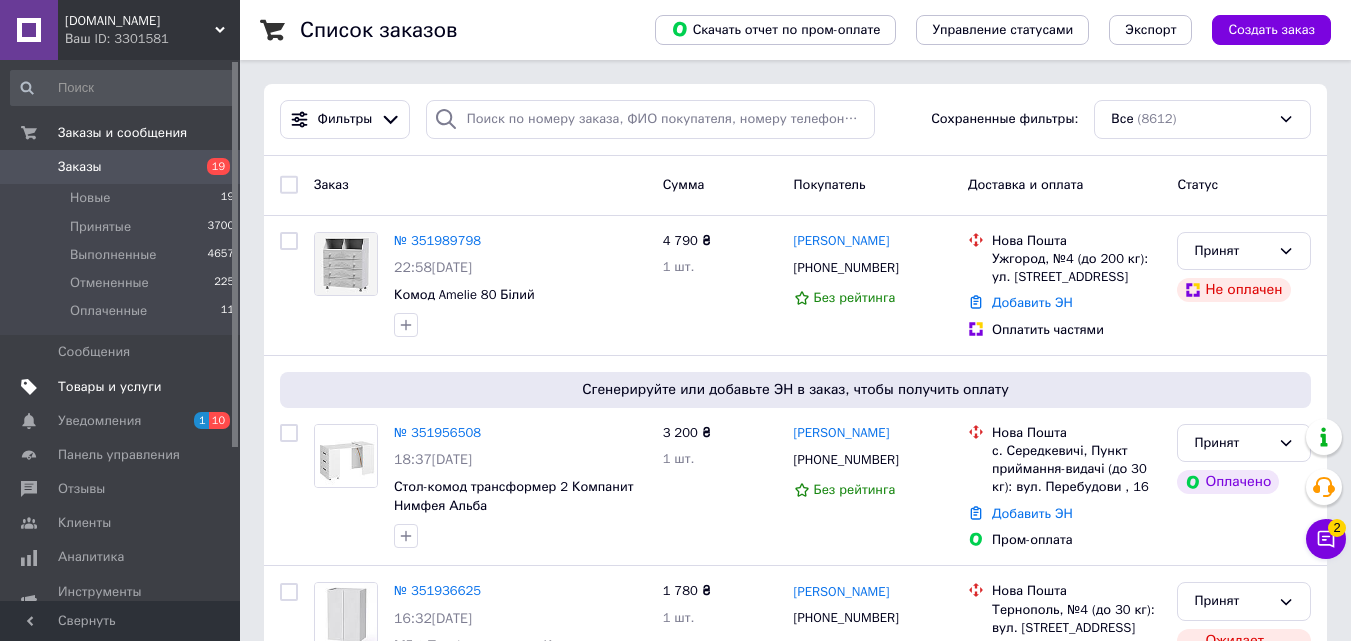 click on "Товары и услуги" at bounding box center [110, 387] 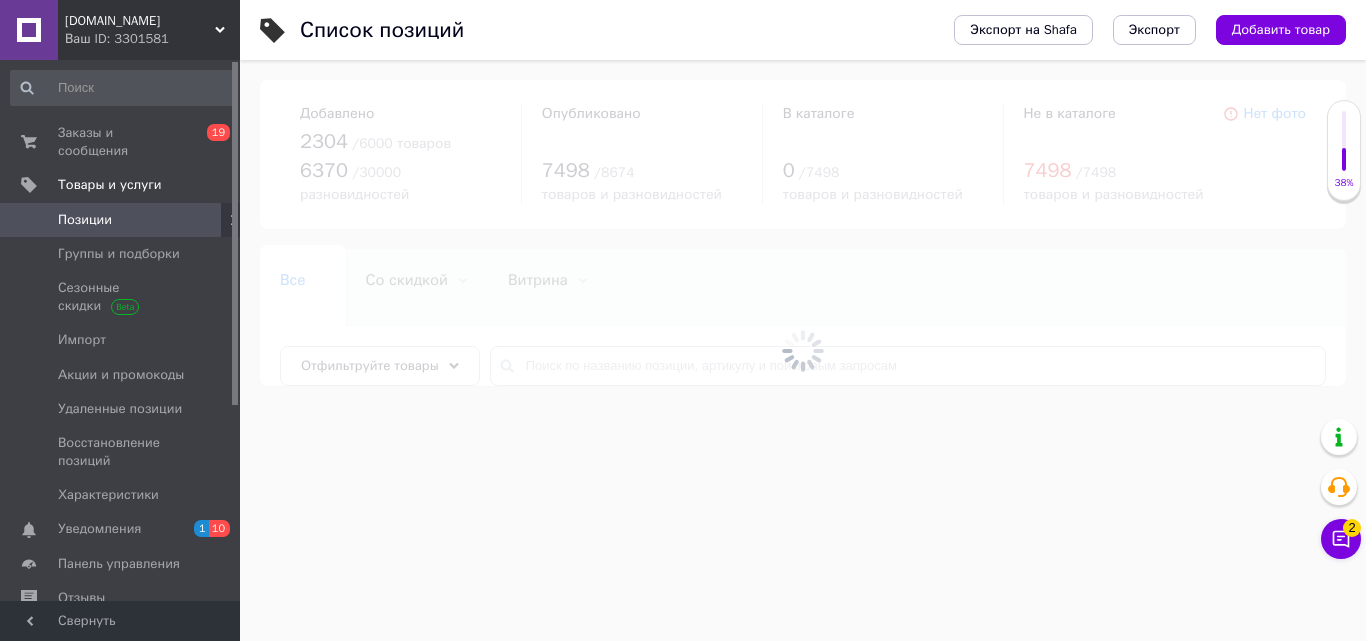 click on "Позиции" at bounding box center (85, 220) 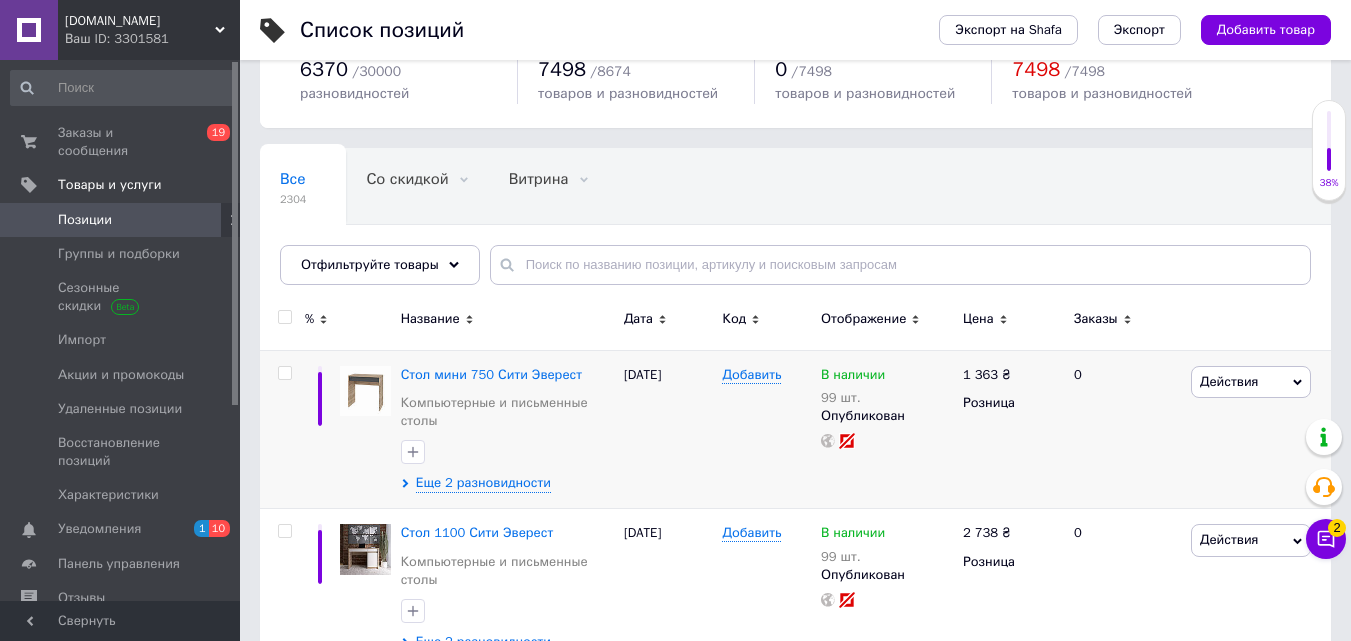 scroll, scrollTop: 200, scrollLeft: 0, axis: vertical 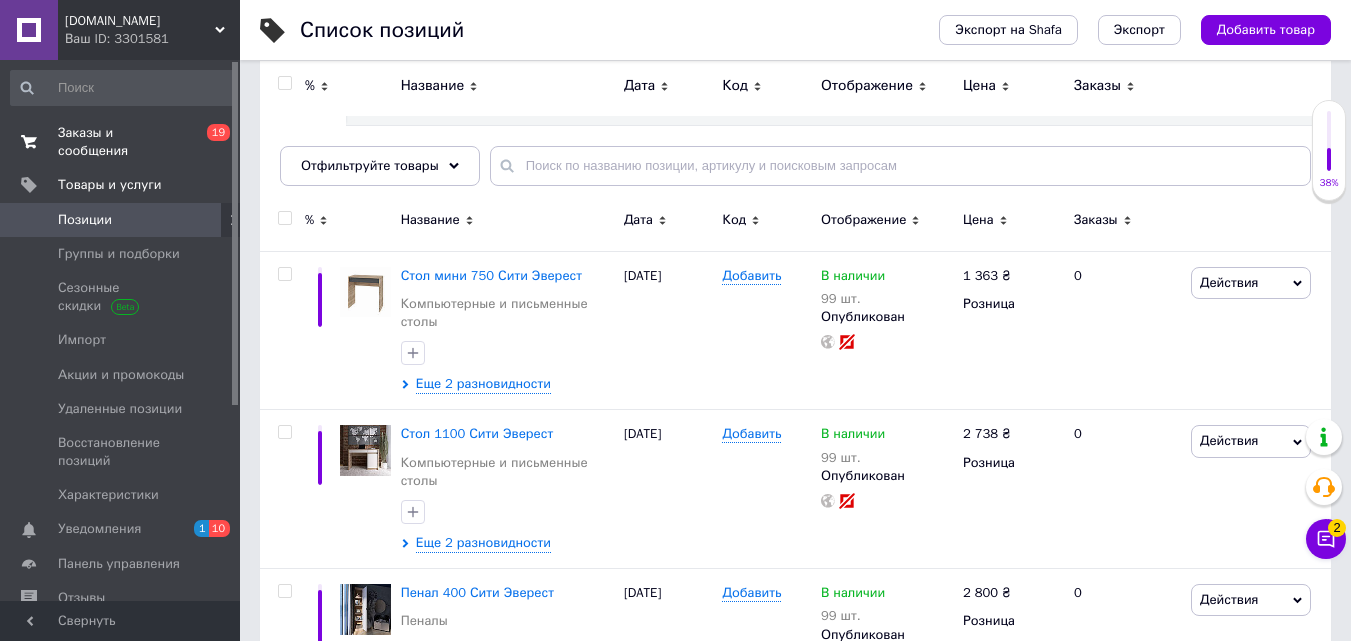 click on "Заказы и сообщения" at bounding box center [121, 142] 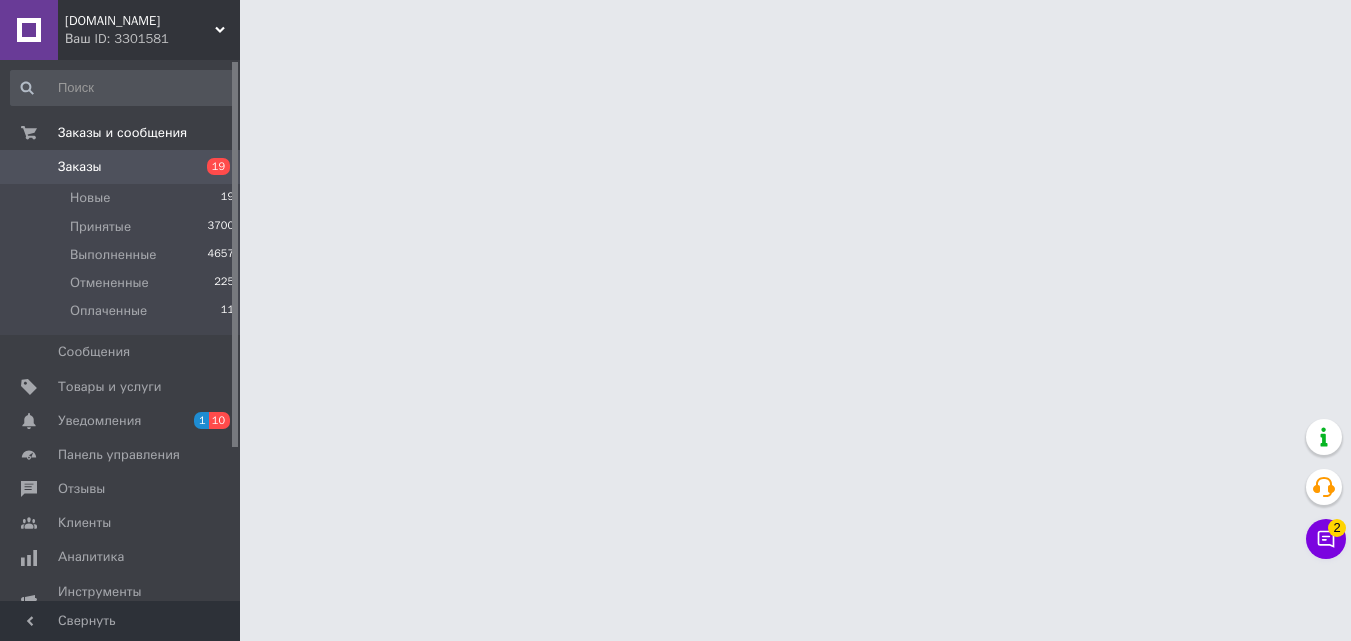 scroll, scrollTop: 0, scrollLeft: 0, axis: both 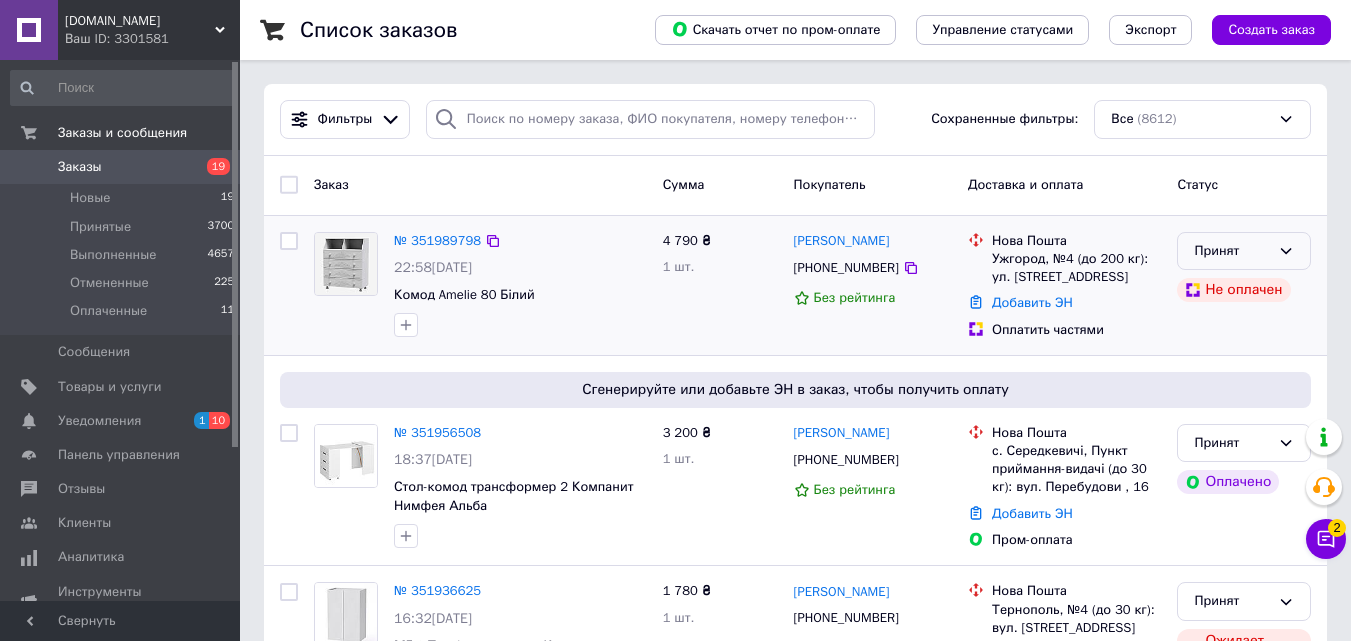 click on "Принят" at bounding box center (1232, 251) 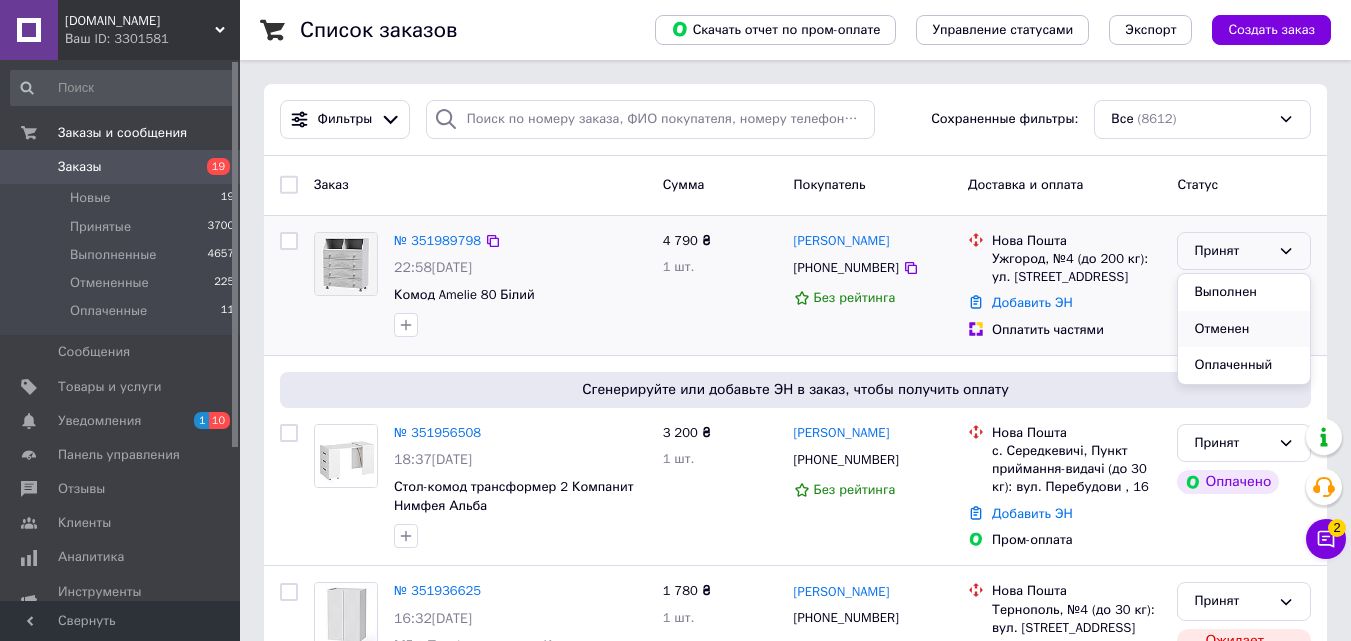click on "Отменен" at bounding box center [1244, 329] 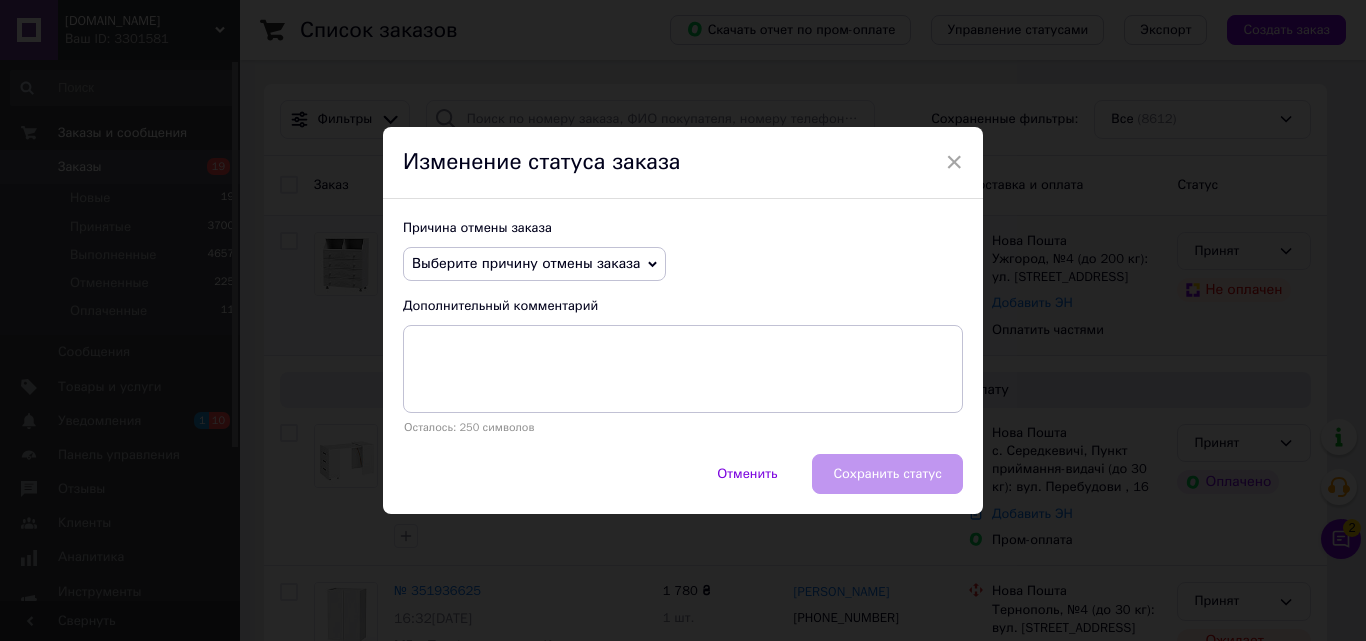 click on "Выберите причину отмены заказа" at bounding box center (526, 263) 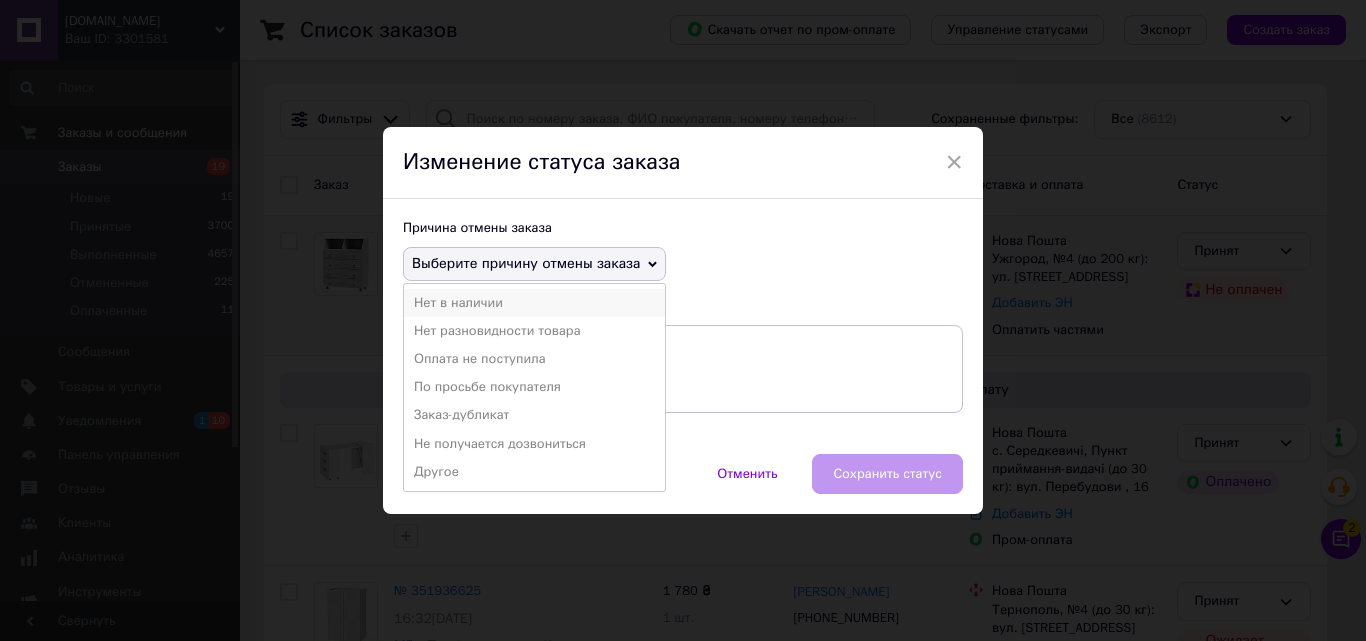 click on "Нет в наличии" at bounding box center [534, 303] 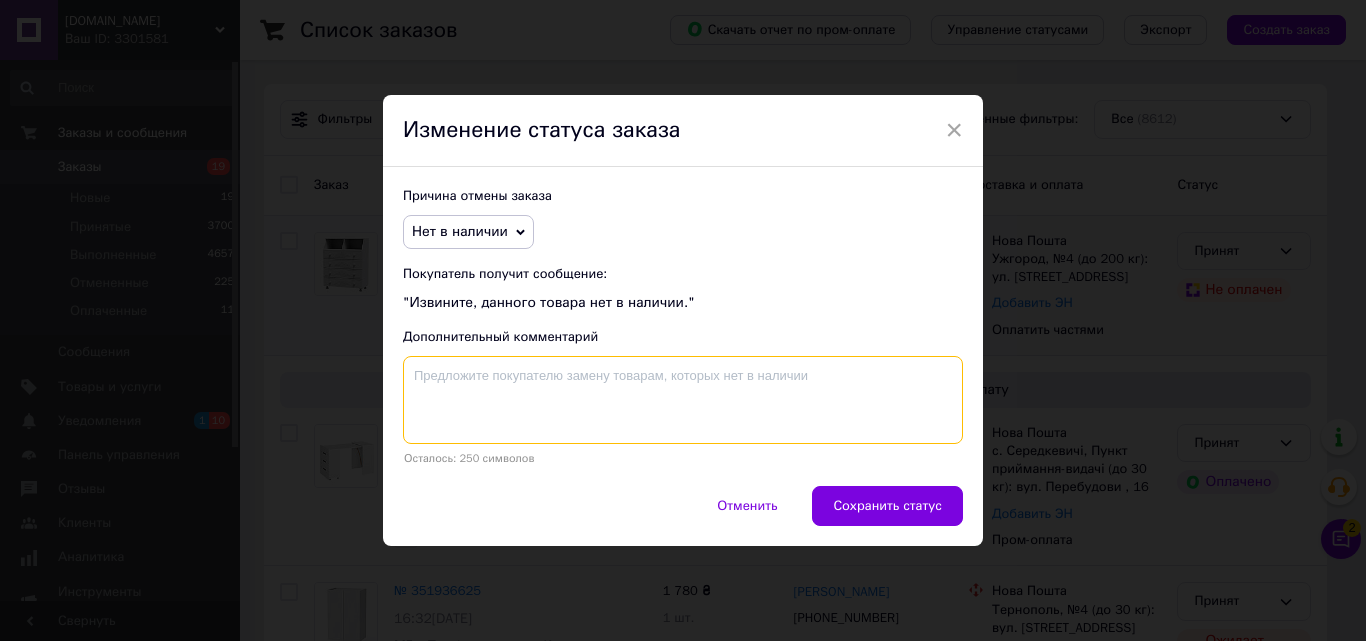 click at bounding box center (683, 400) 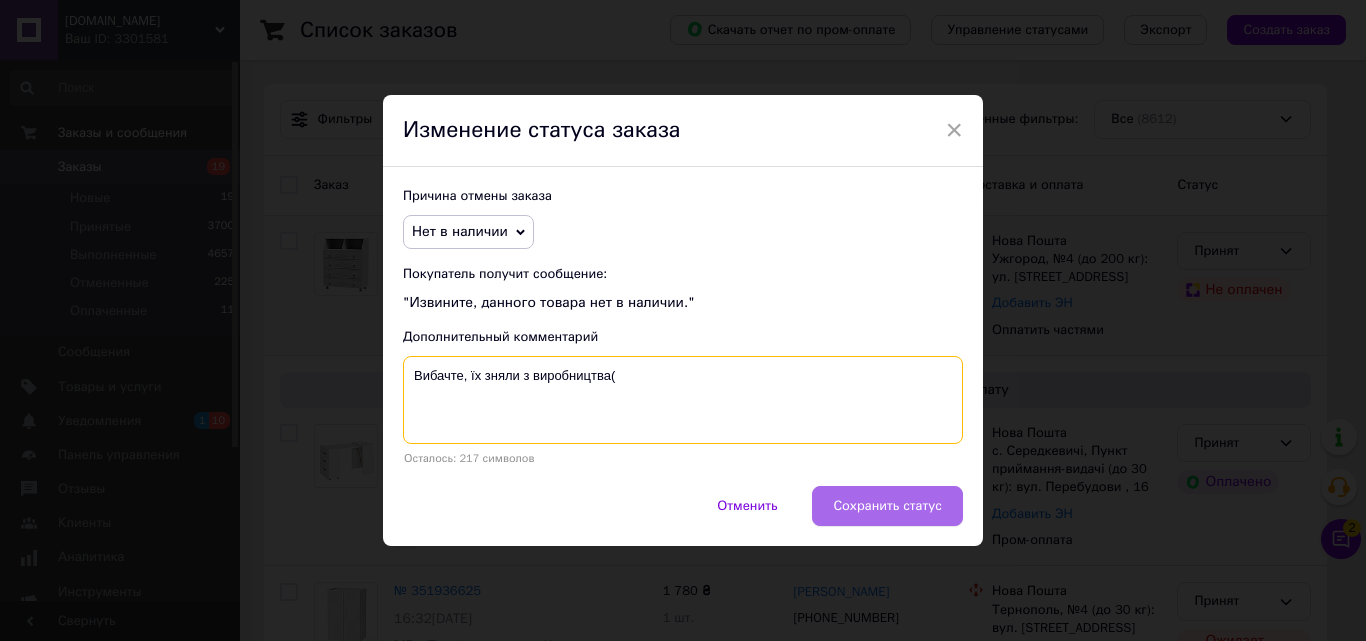 type on "Вибачте, їх зняли з виробництва(" 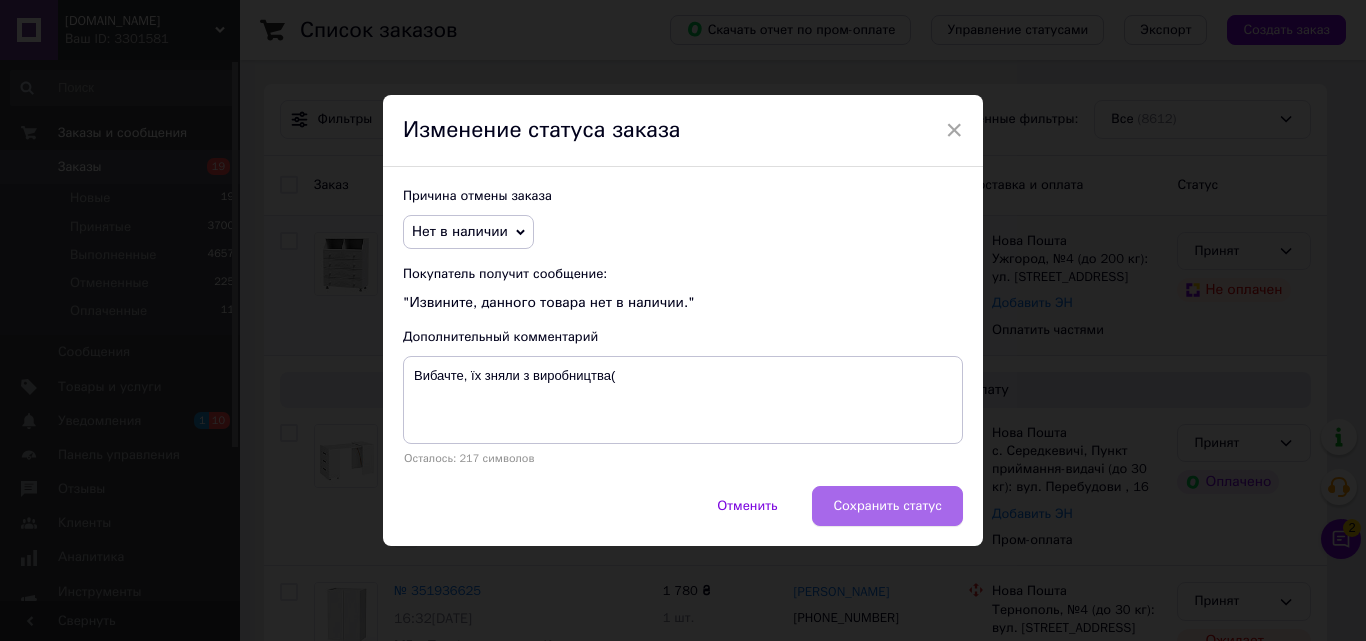 click on "Сохранить статус" at bounding box center [887, 506] 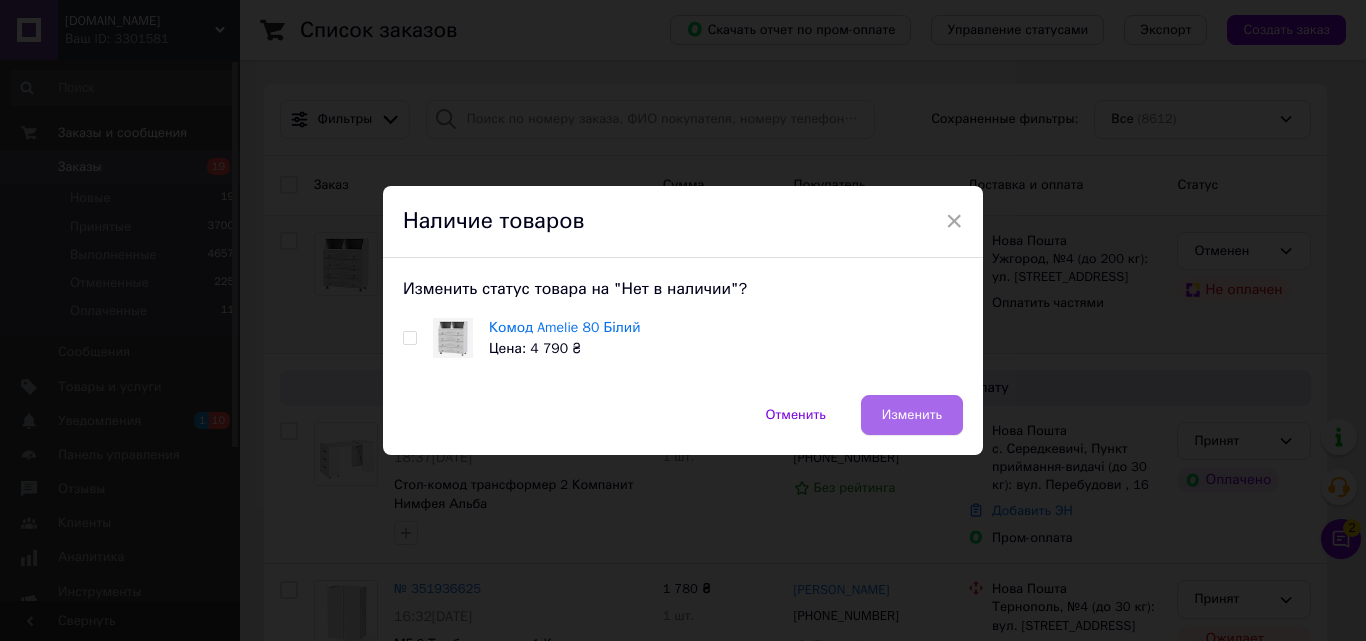 click on "Изменить" at bounding box center [912, 415] 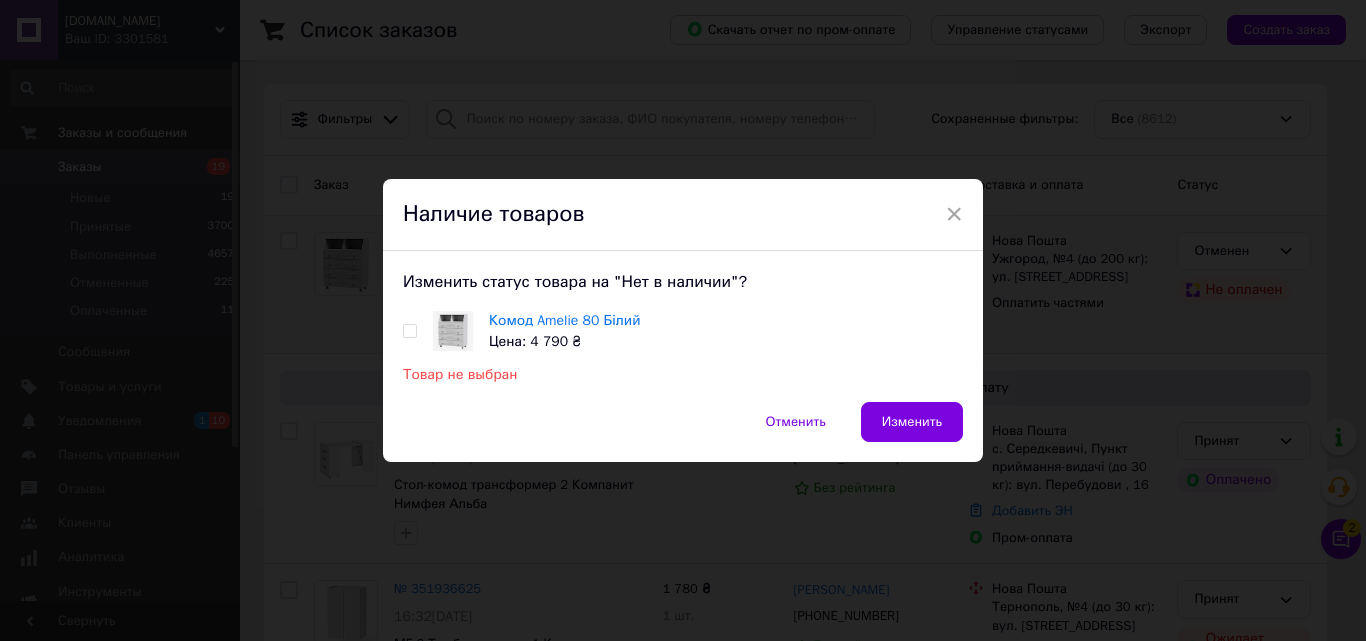 drag, startPoint x: 407, startPoint y: 325, endPoint x: 426, endPoint y: 347, distance: 29.068884 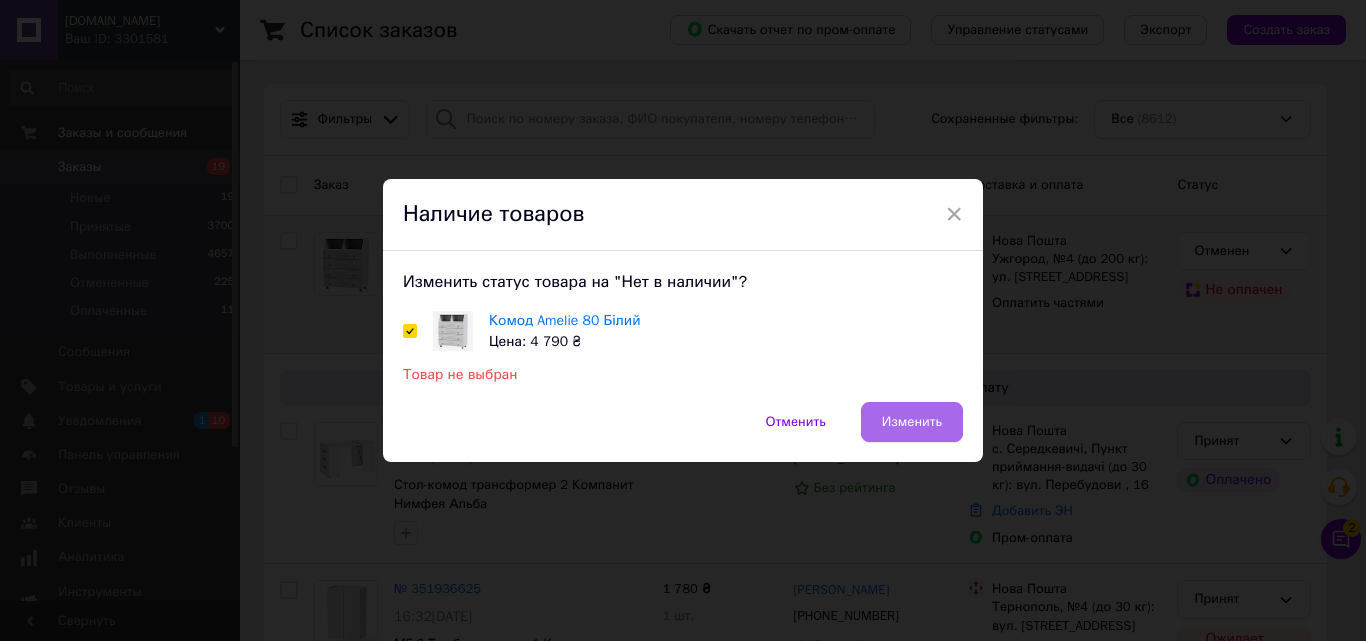 click on "Изменить" at bounding box center [912, 422] 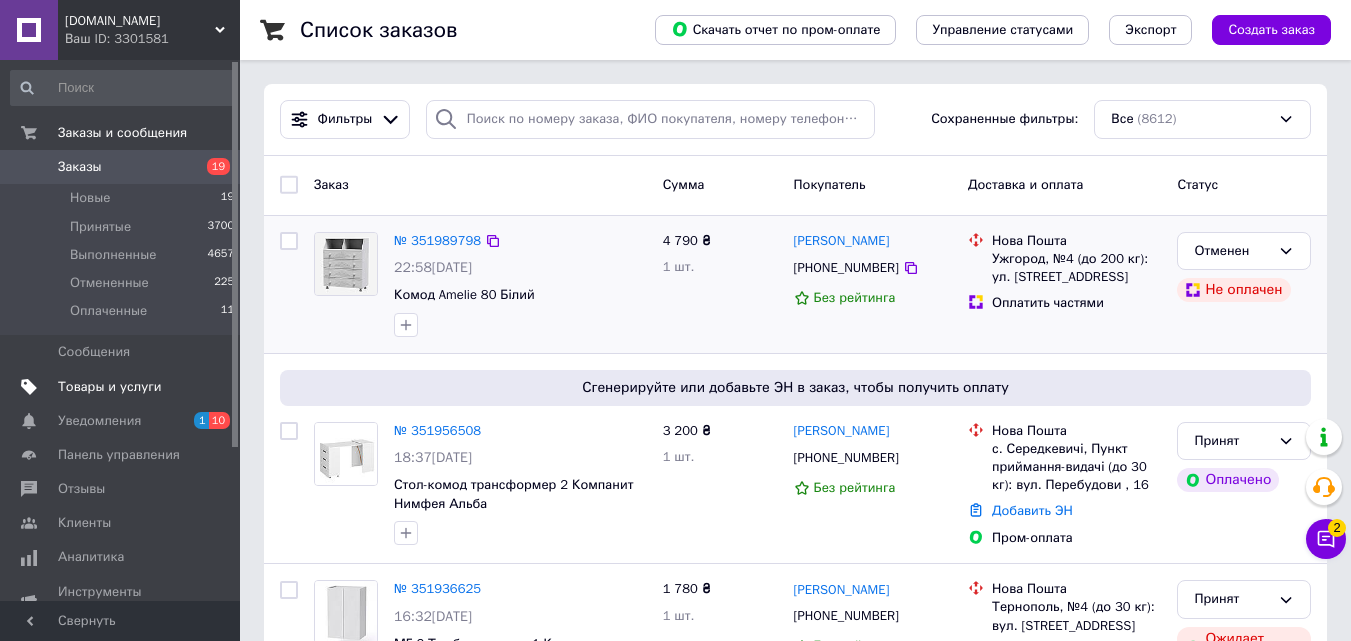 click on "Товары и услуги" at bounding box center [110, 387] 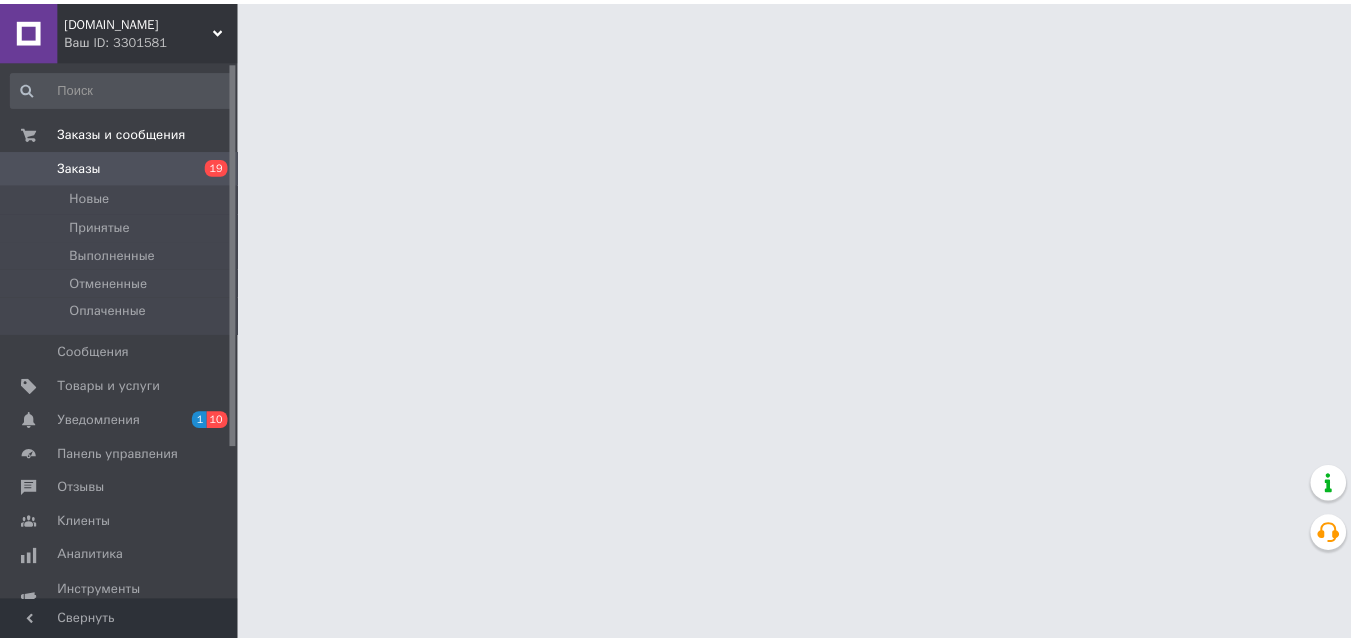 scroll, scrollTop: 0, scrollLeft: 0, axis: both 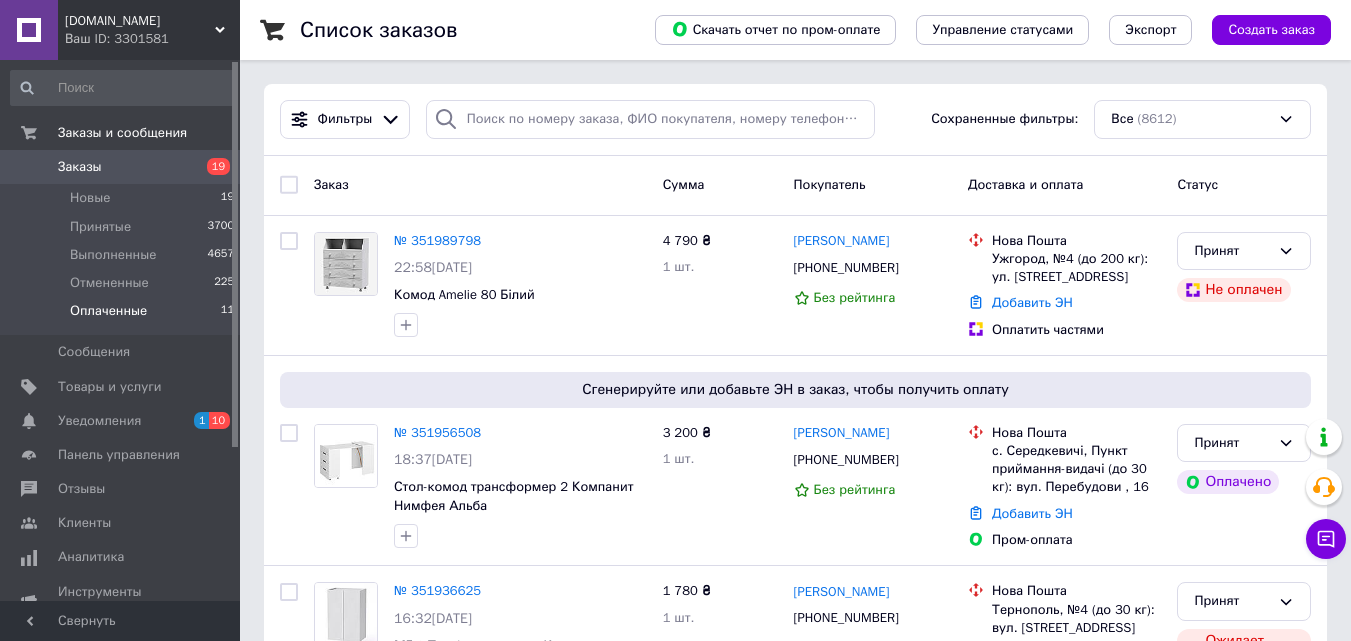 click on "Оплаченные" at bounding box center [108, 311] 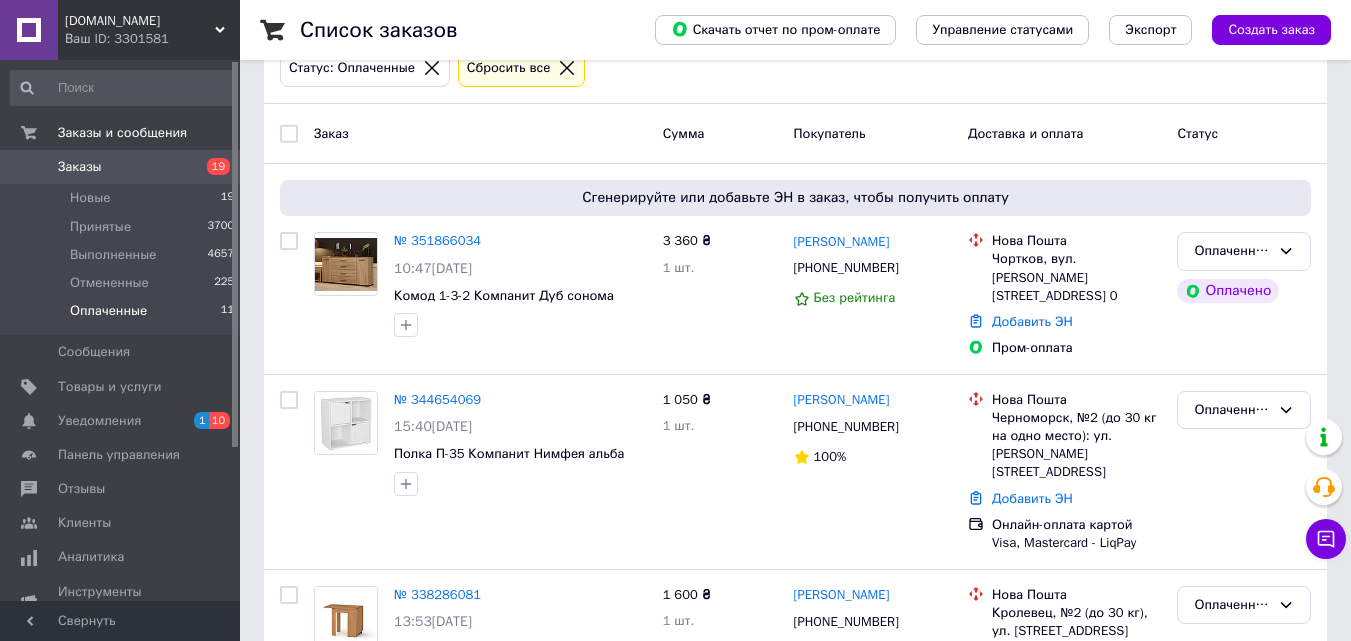 scroll, scrollTop: 0, scrollLeft: 0, axis: both 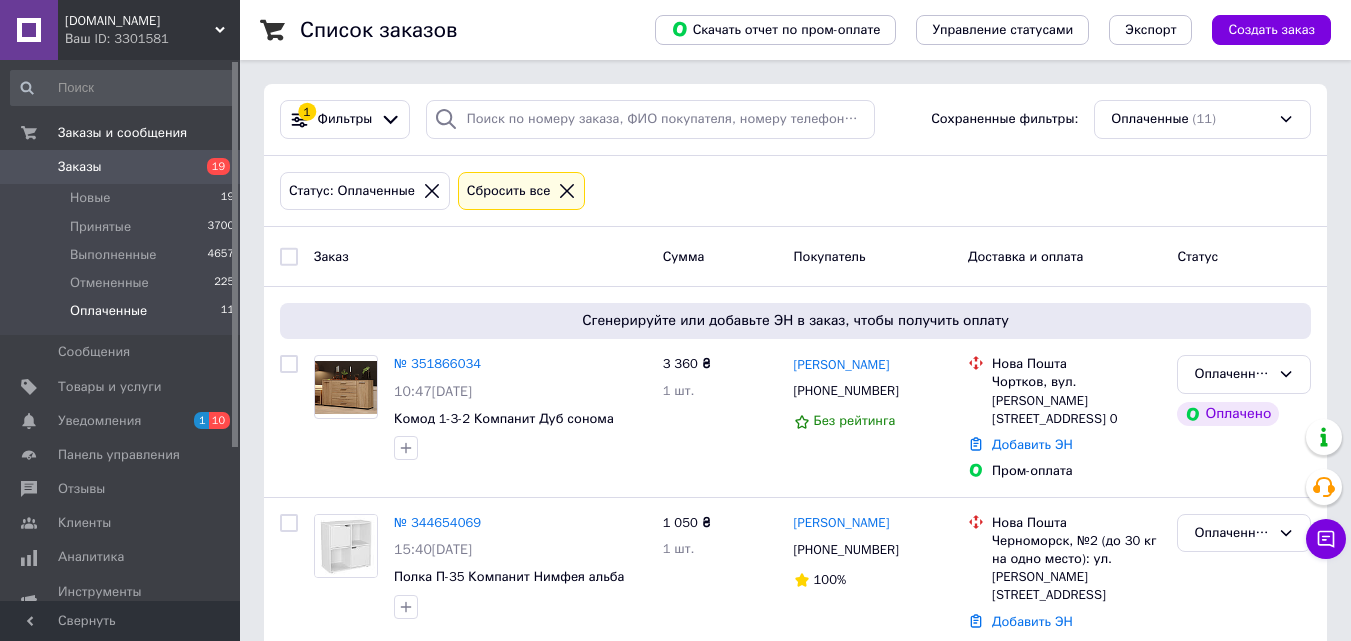 click 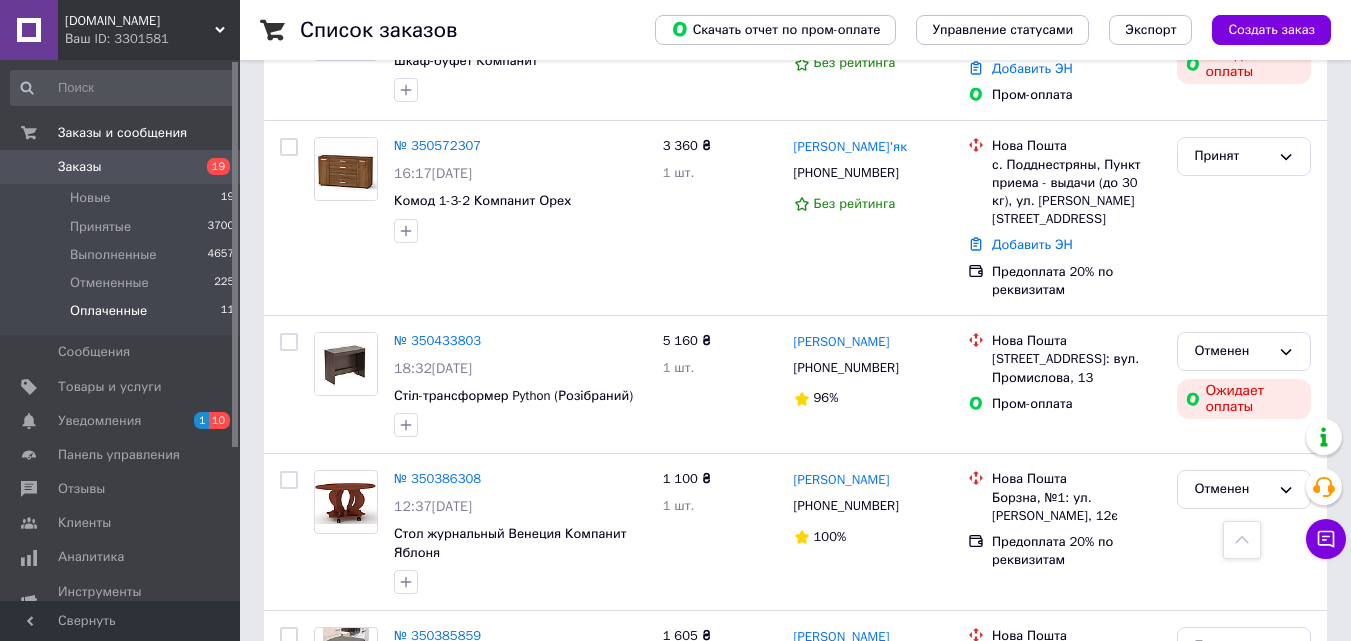 scroll, scrollTop: 2944, scrollLeft: 0, axis: vertical 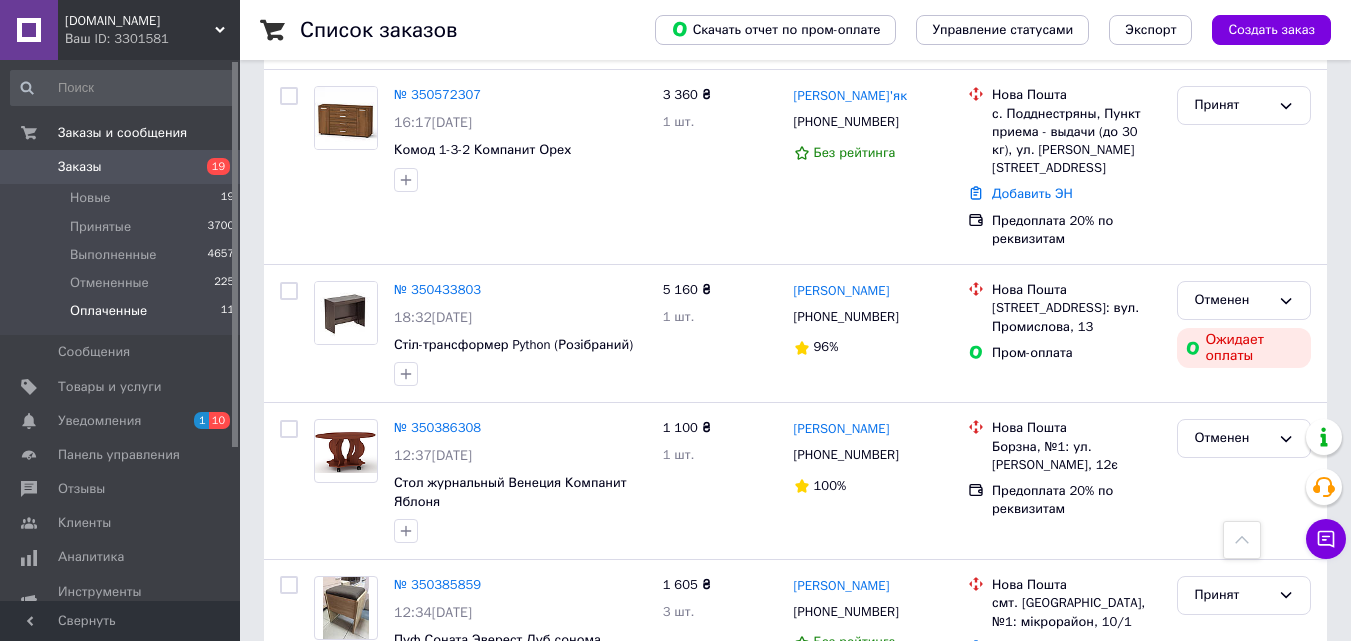click on "2" at bounding box center (327, 763) 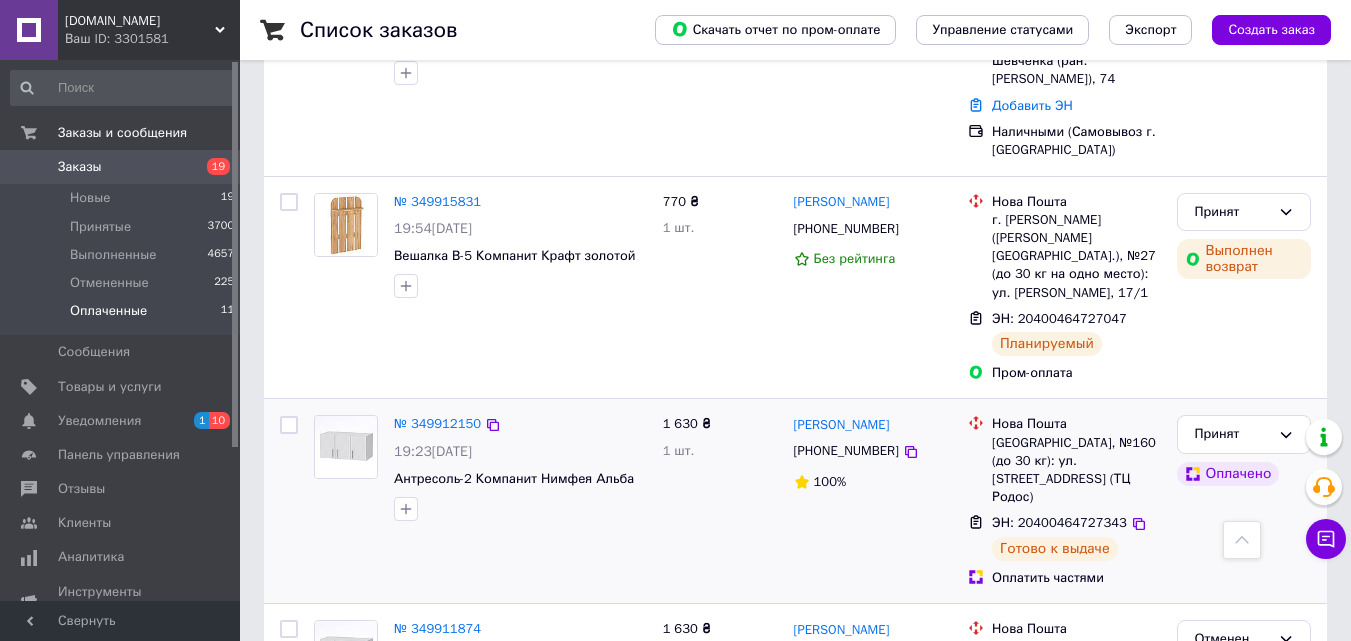 scroll, scrollTop: 1400, scrollLeft: 0, axis: vertical 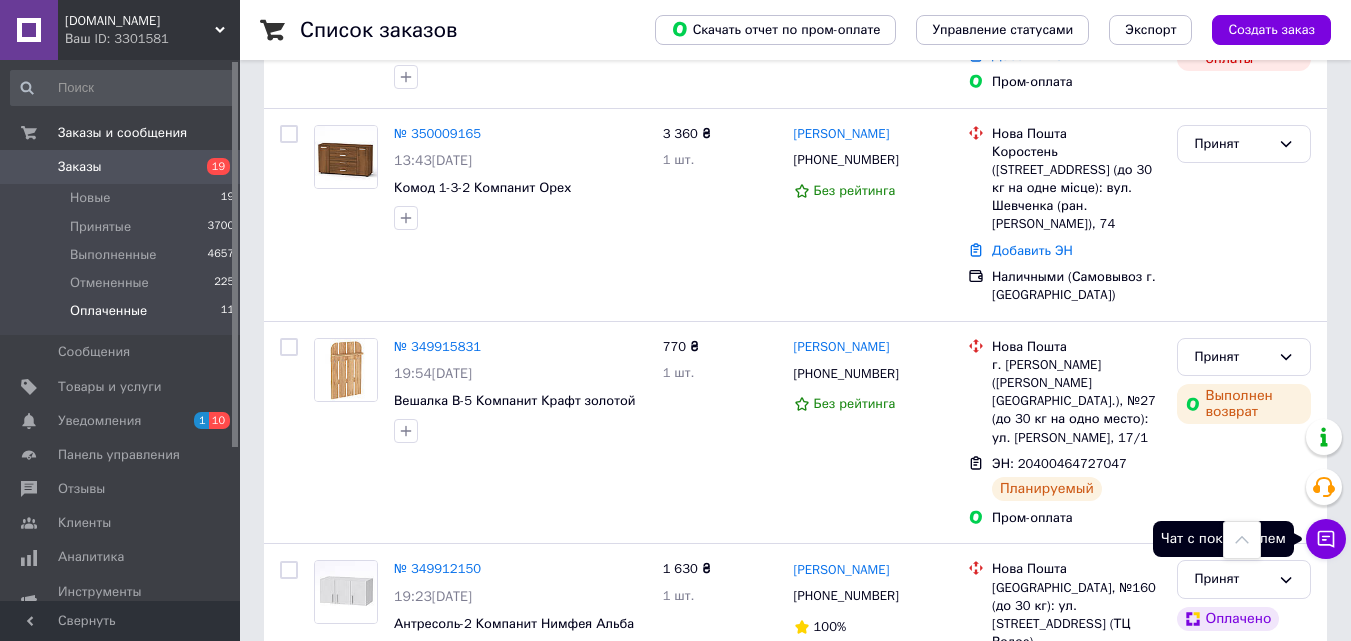 click 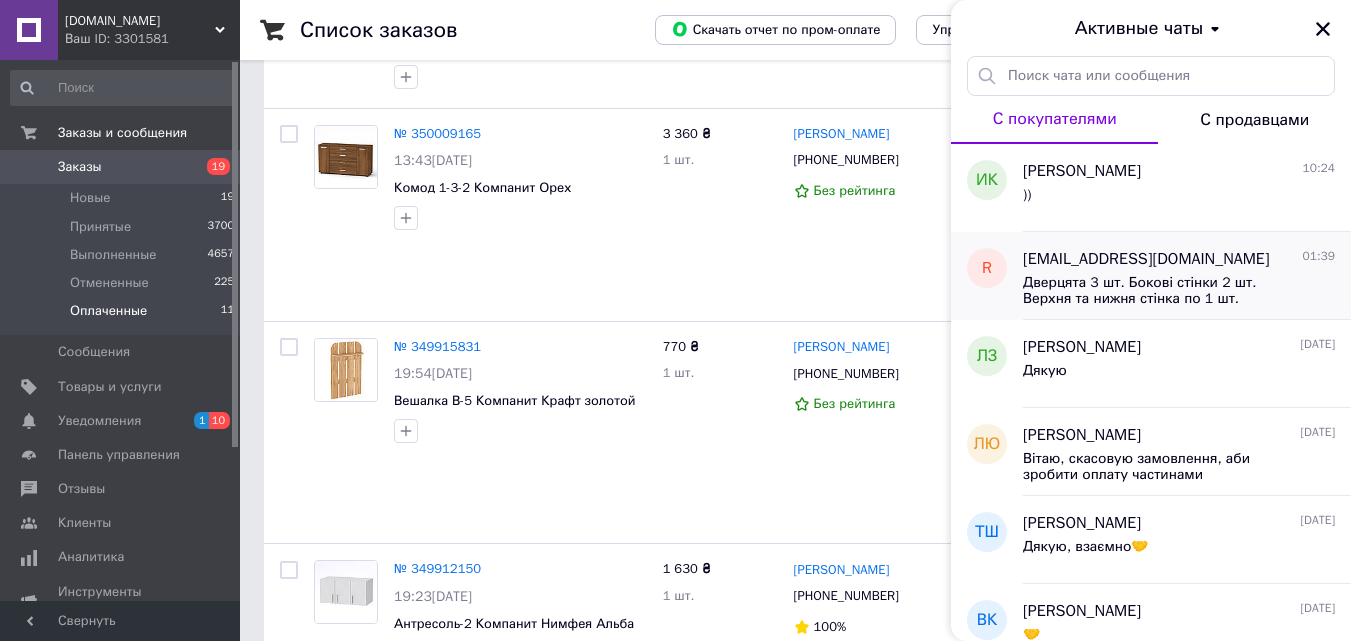 click on "Дверцята 3 шт. Бокові стінки 2 шт. Верхня та нижня стінка по 1 шт.
Веутрішня полка - з нею все ок" at bounding box center (1165, 291) 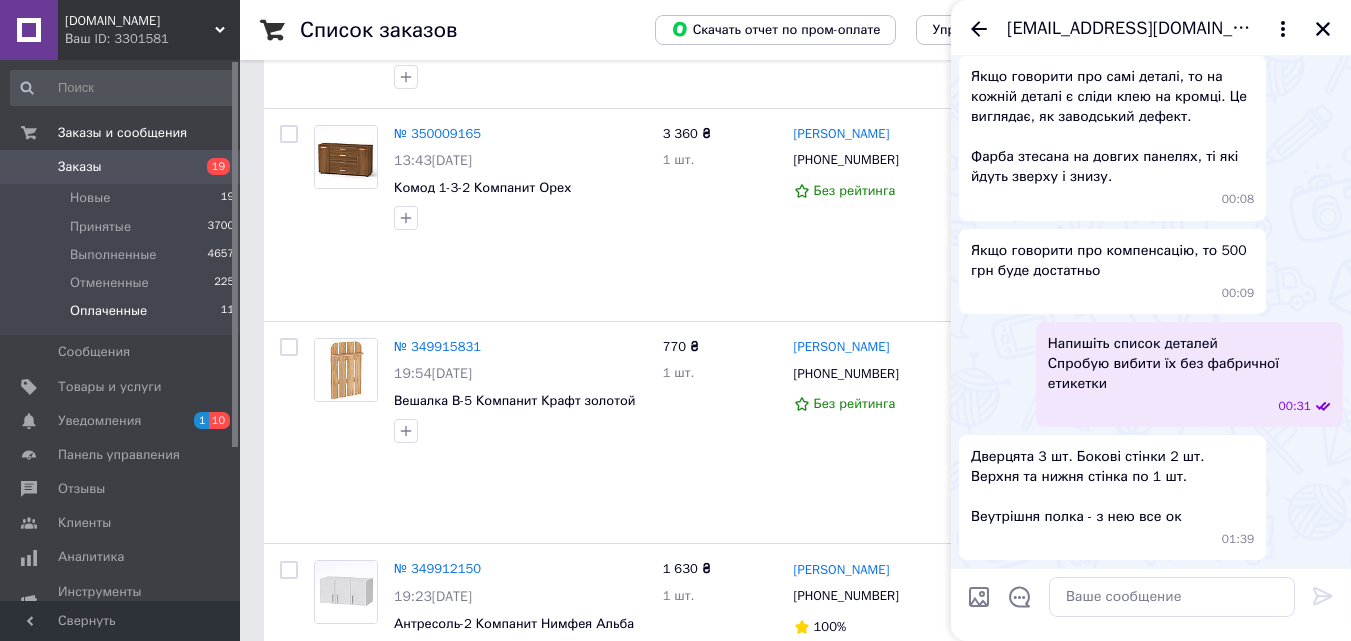scroll, scrollTop: 3748, scrollLeft: 0, axis: vertical 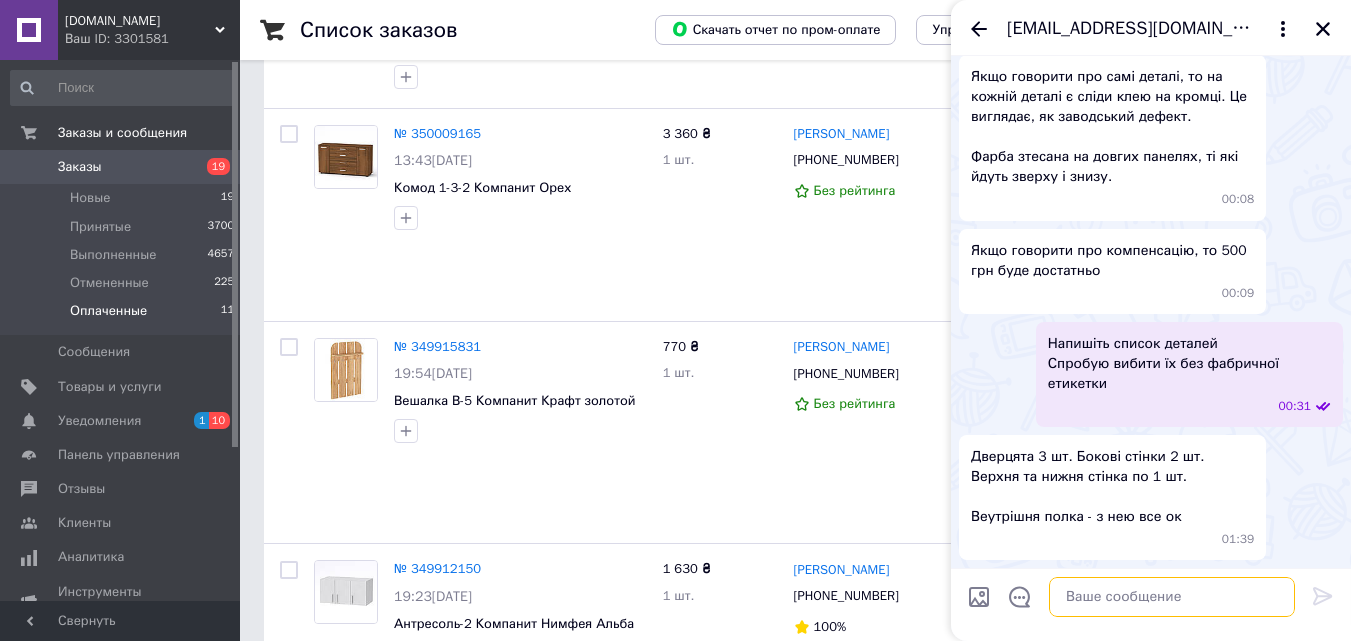 click at bounding box center [1172, 597] 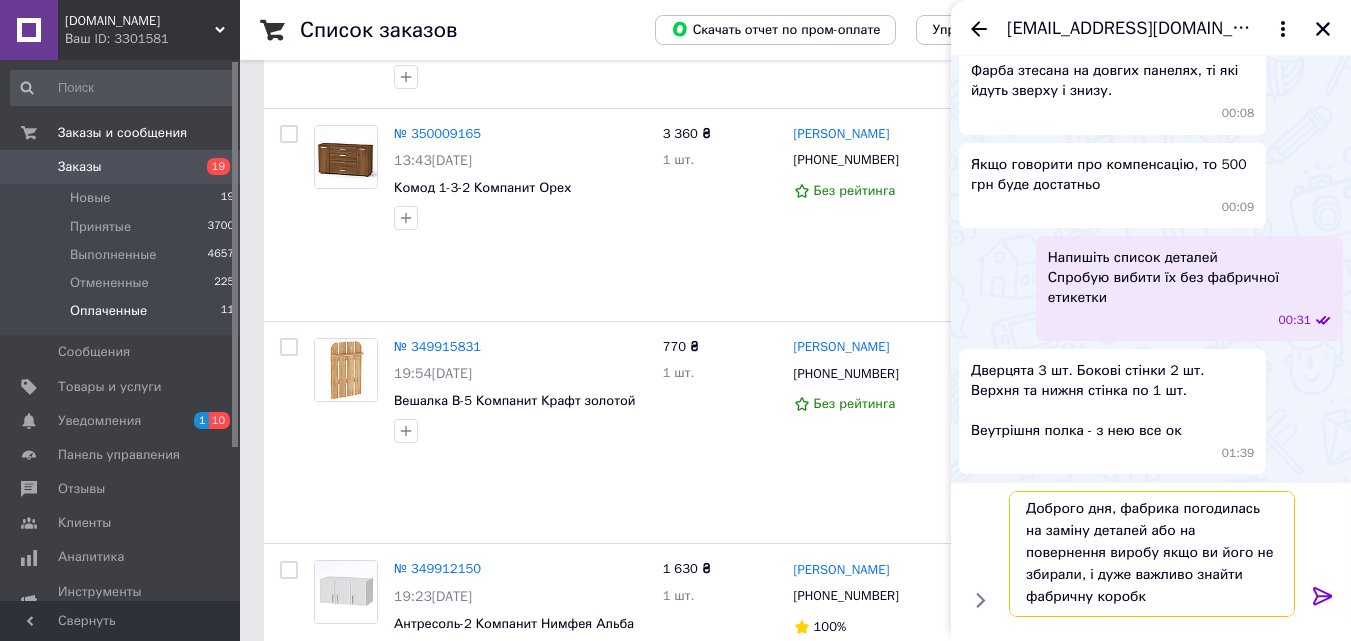 scroll, scrollTop: 2, scrollLeft: 0, axis: vertical 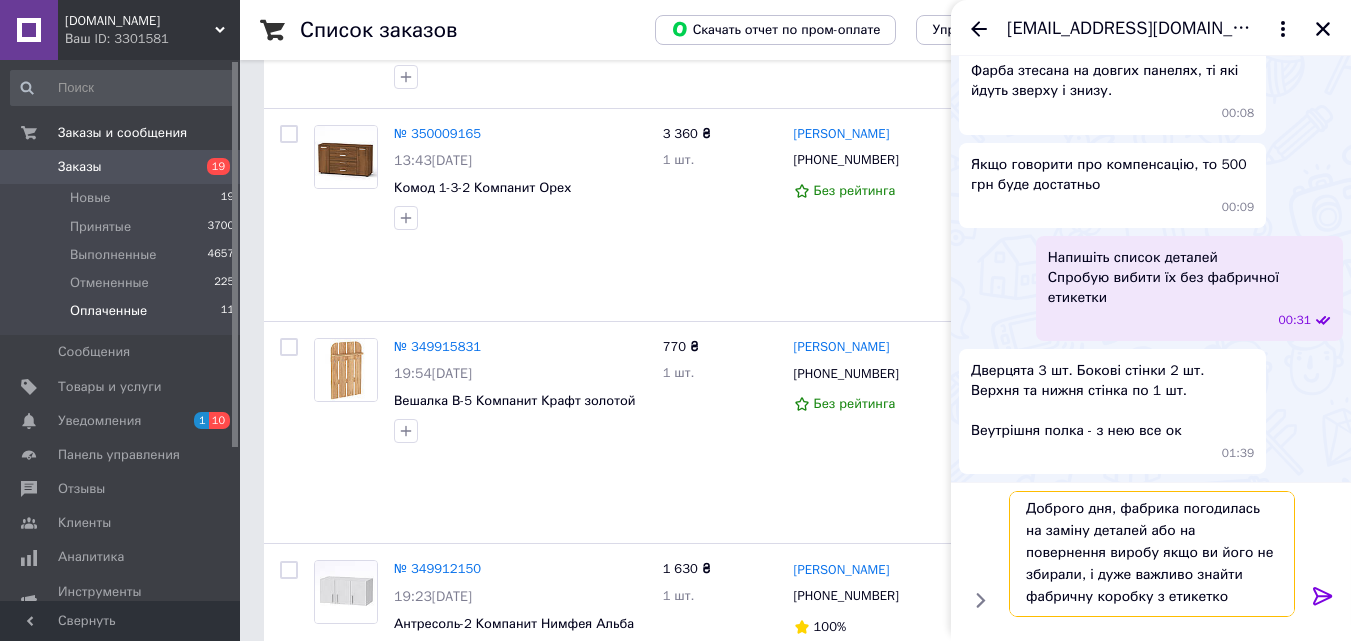 type on "Доброго дня, фабрика погодилась на заміну деталей або на повернення виробу якщо ви його не збирали, і дуже важливо знайти фабричну коробку з етикеткою" 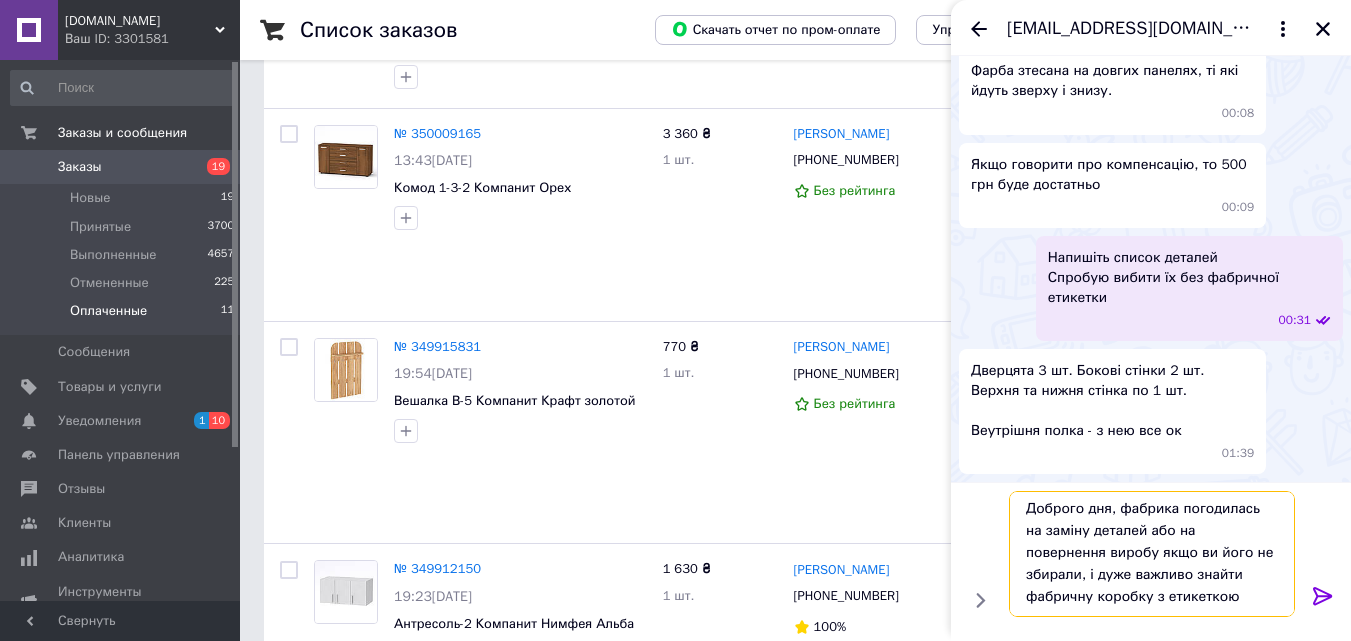 type 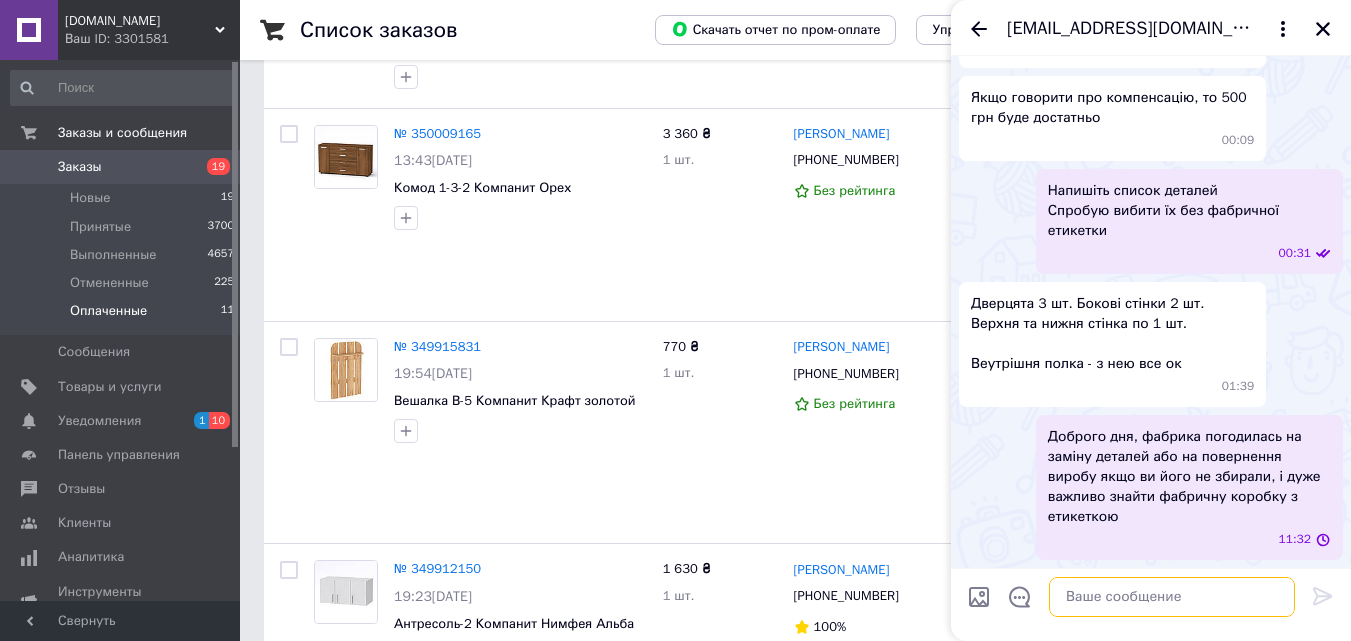 scroll, scrollTop: 0, scrollLeft: 0, axis: both 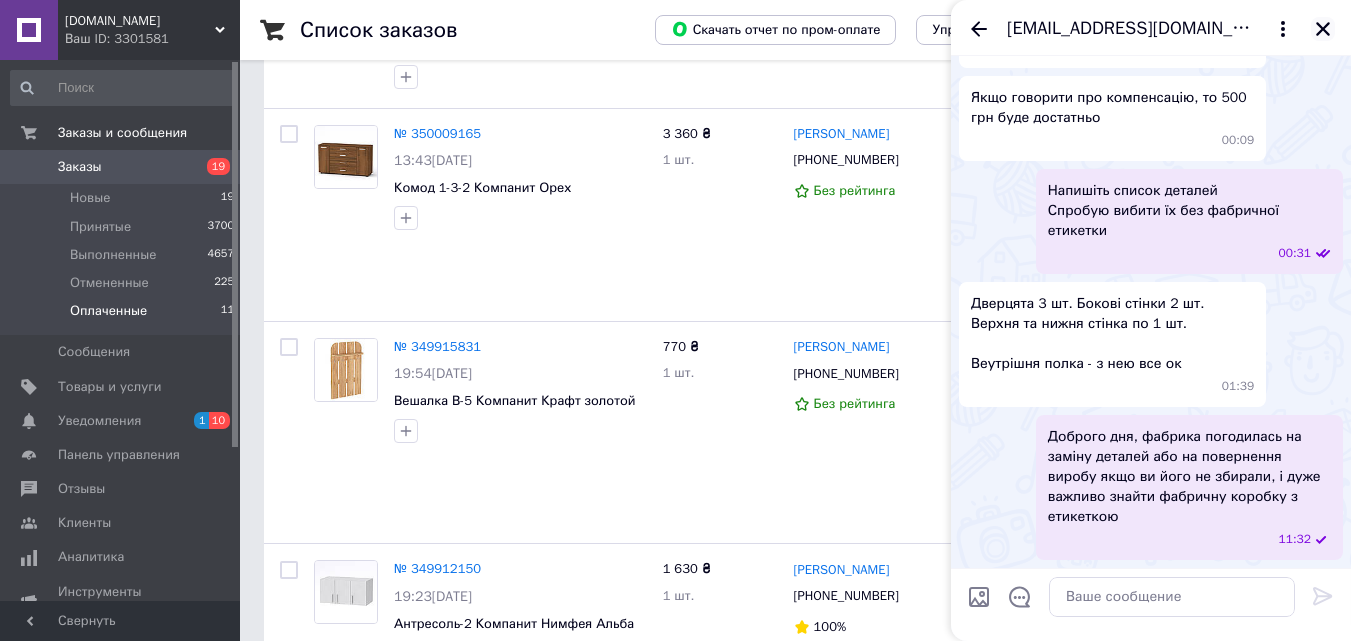 click 